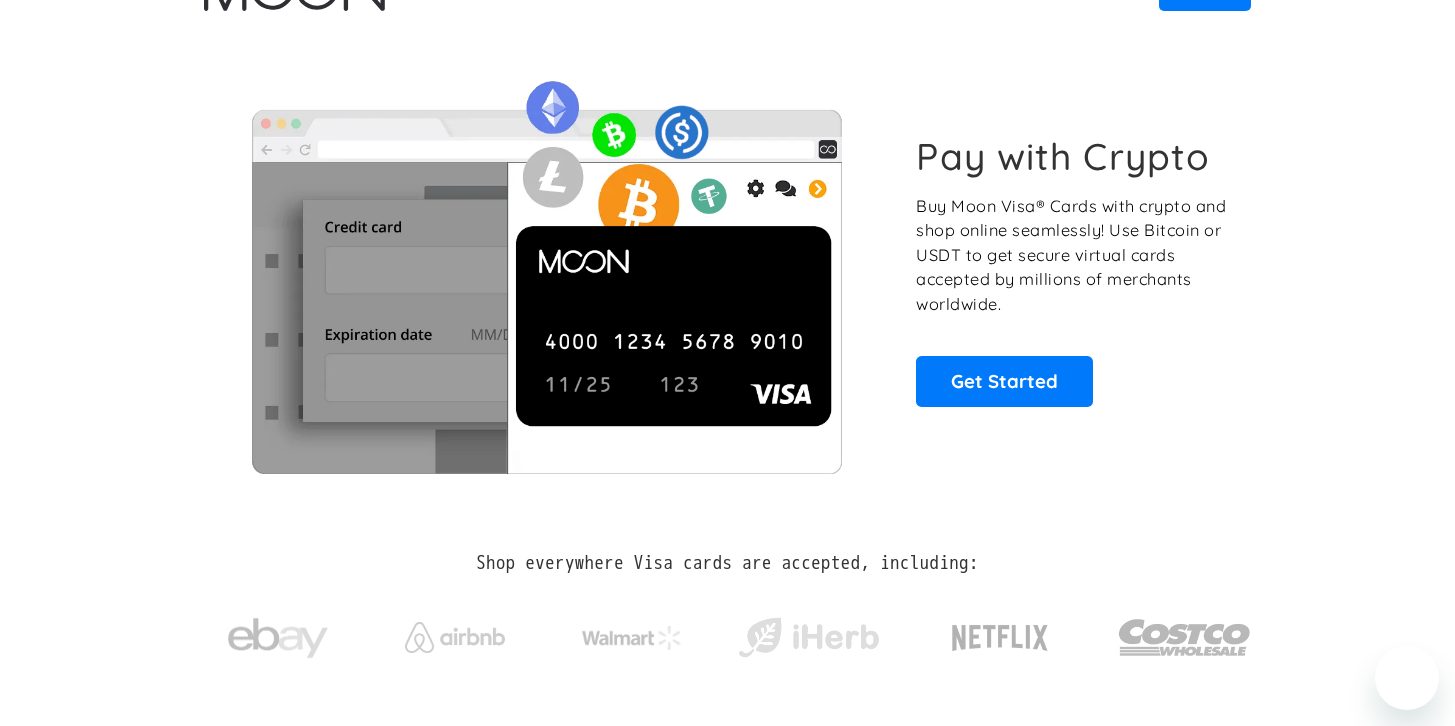scroll, scrollTop: 60, scrollLeft: 0, axis: vertical 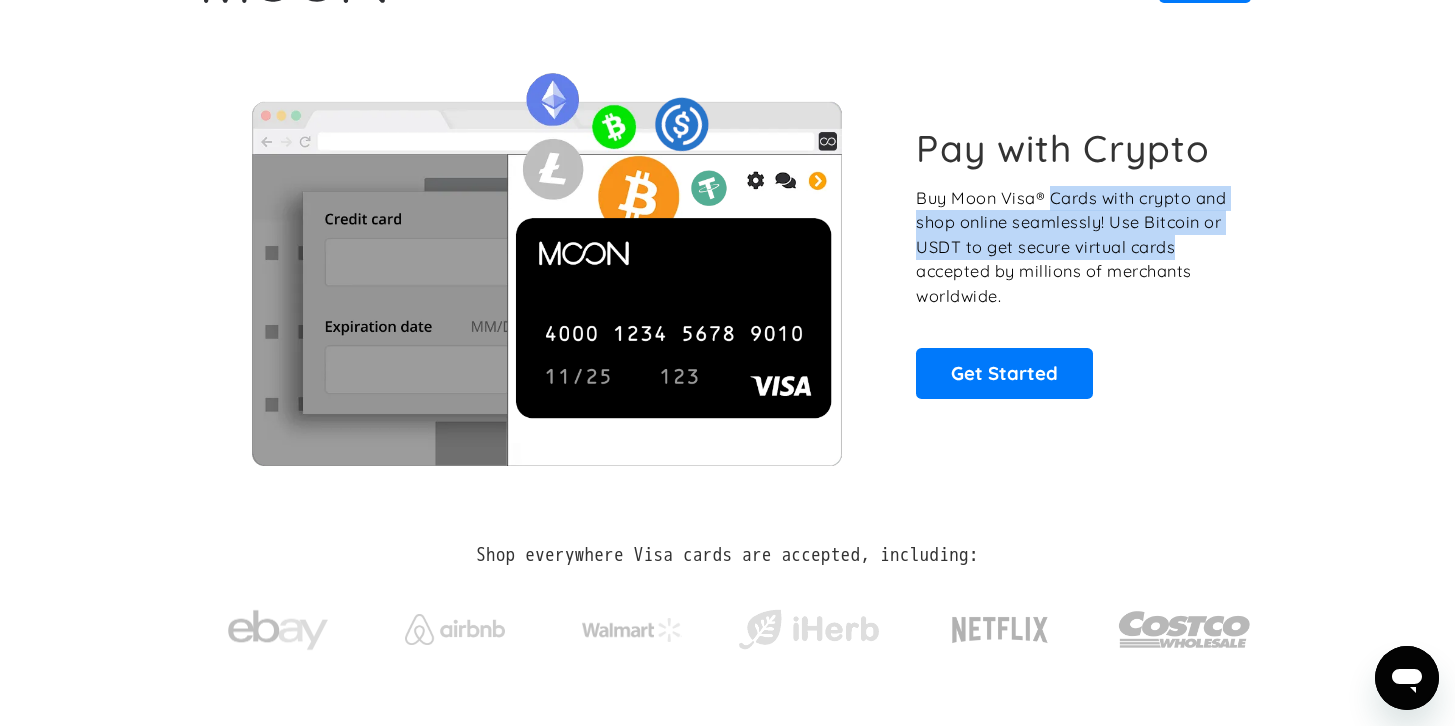 drag, startPoint x: 1052, startPoint y: 206, endPoint x: 1272, endPoint y: 256, distance: 225.61029 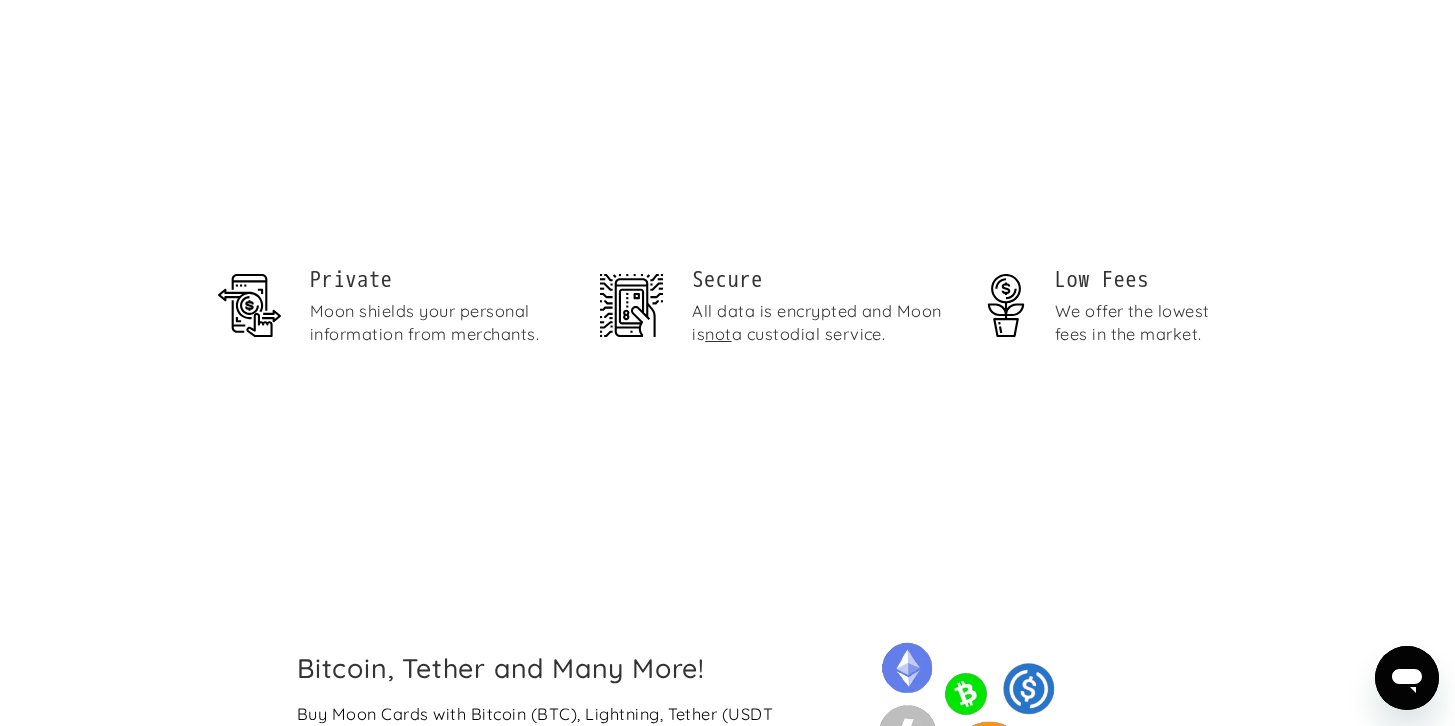 scroll, scrollTop: 0, scrollLeft: 0, axis: both 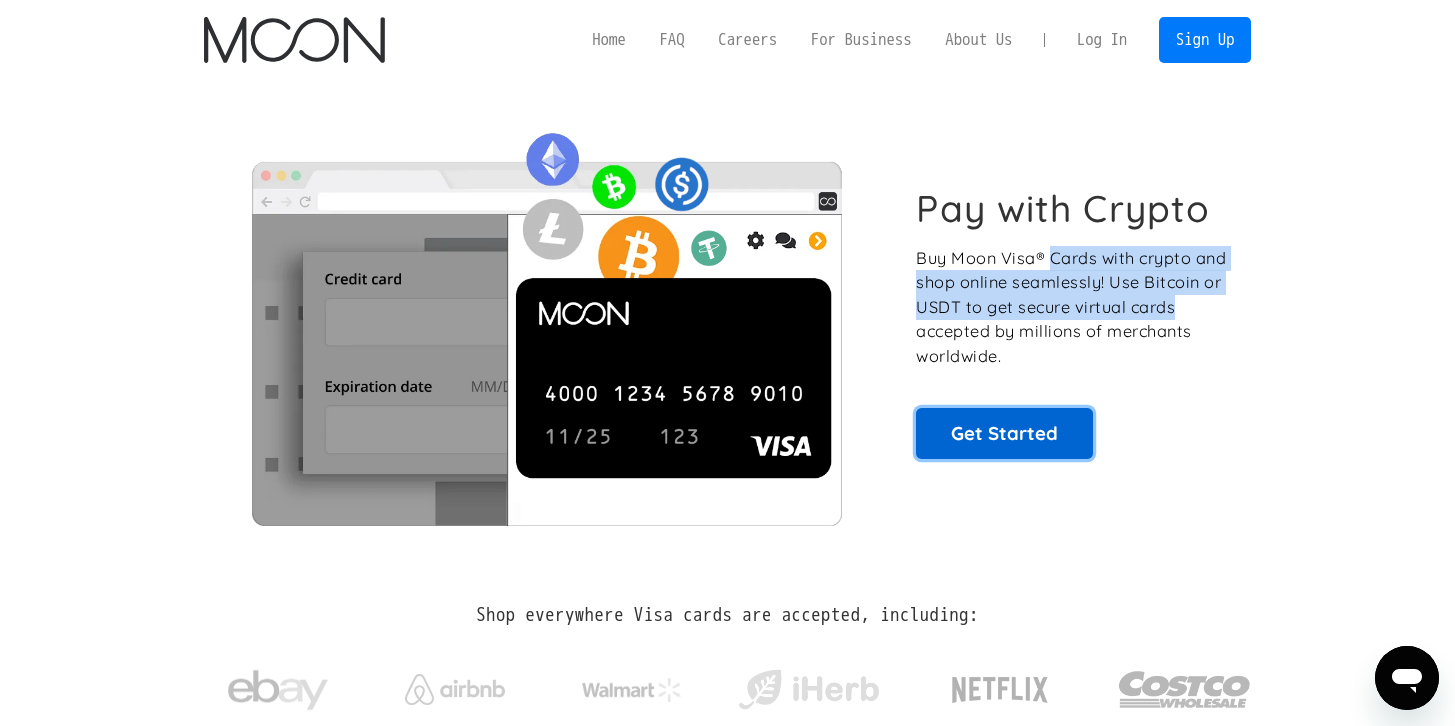 drag, startPoint x: 956, startPoint y: 449, endPoint x: 970, endPoint y: 422, distance: 30.413813 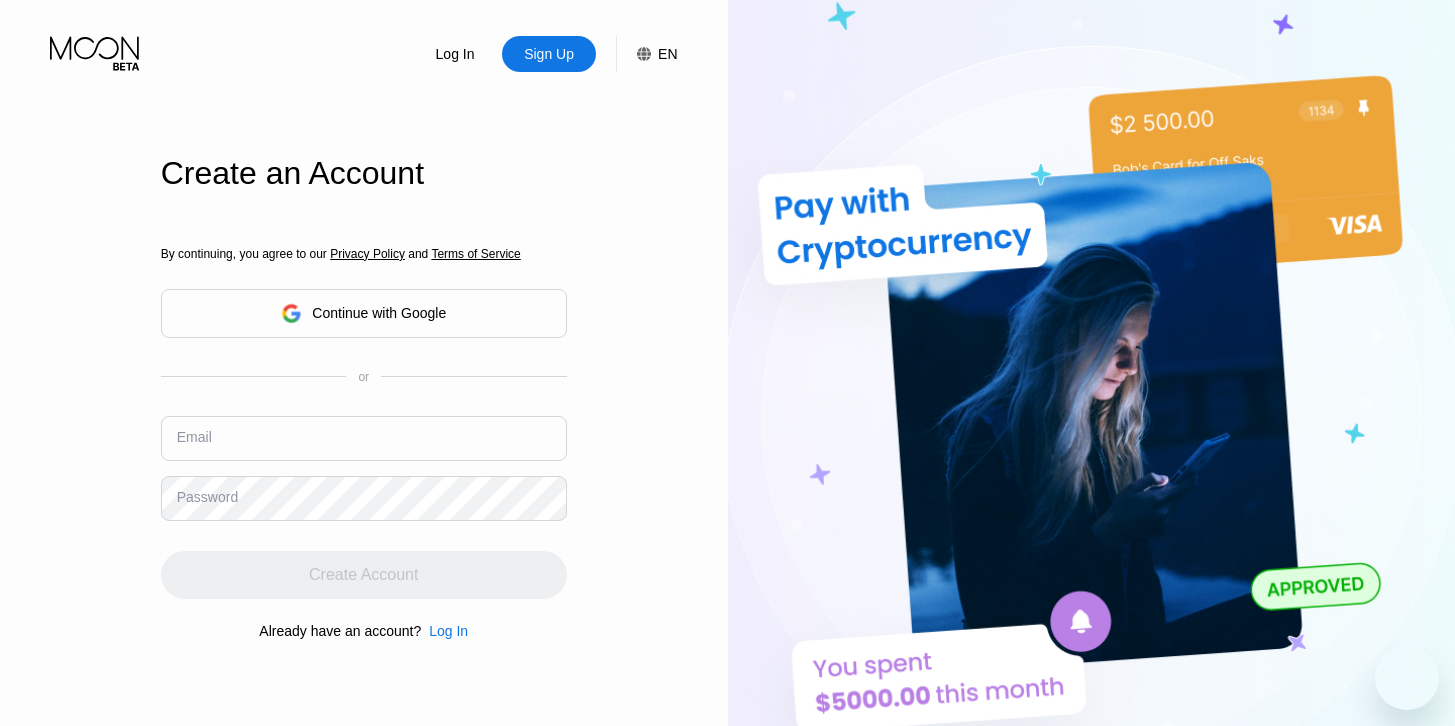scroll, scrollTop: 0, scrollLeft: 0, axis: both 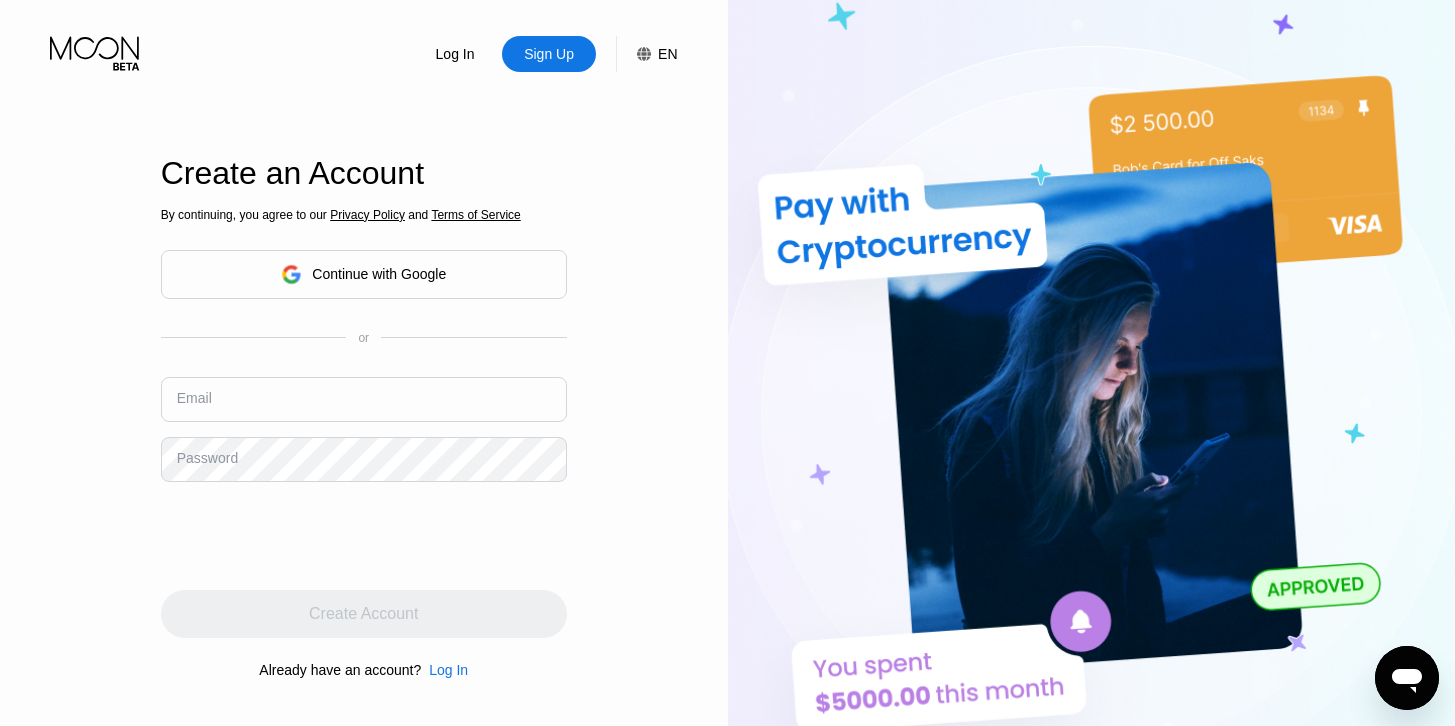 click 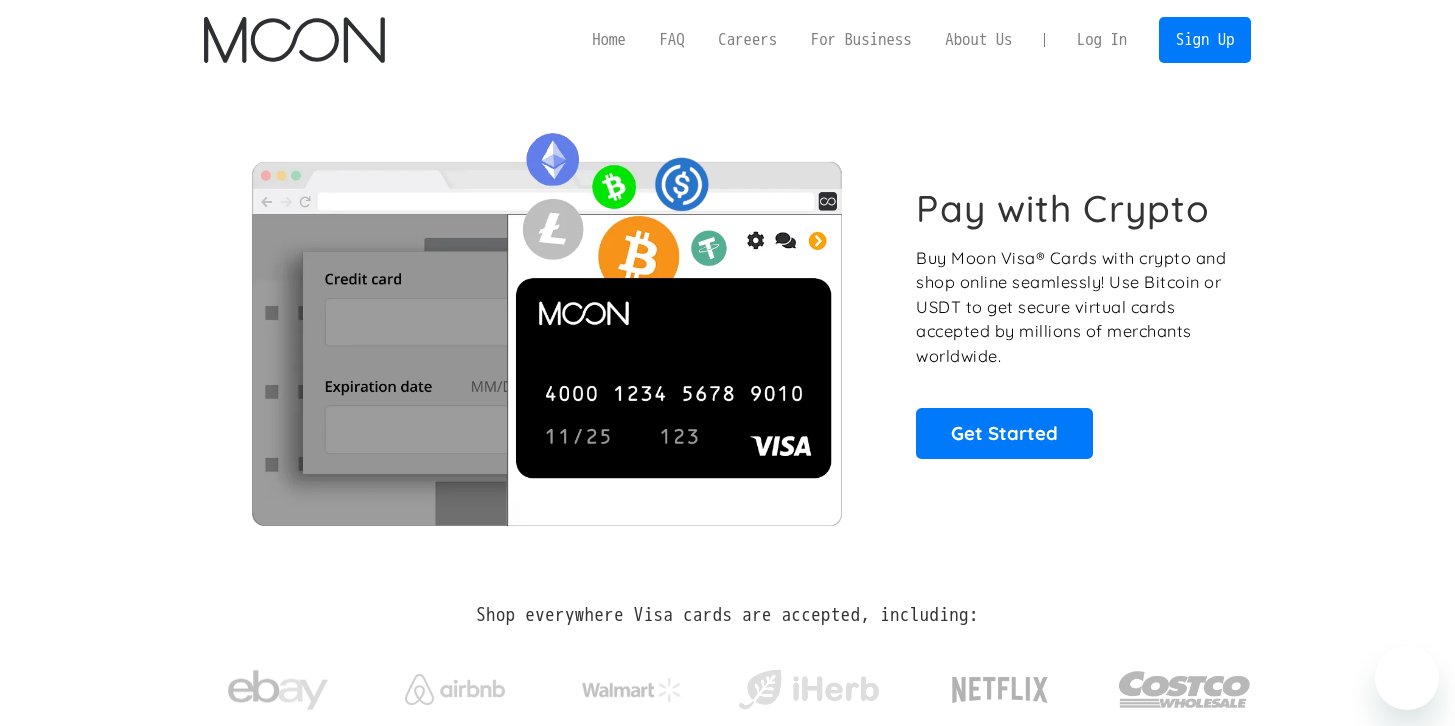 scroll, scrollTop: 0, scrollLeft: 0, axis: both 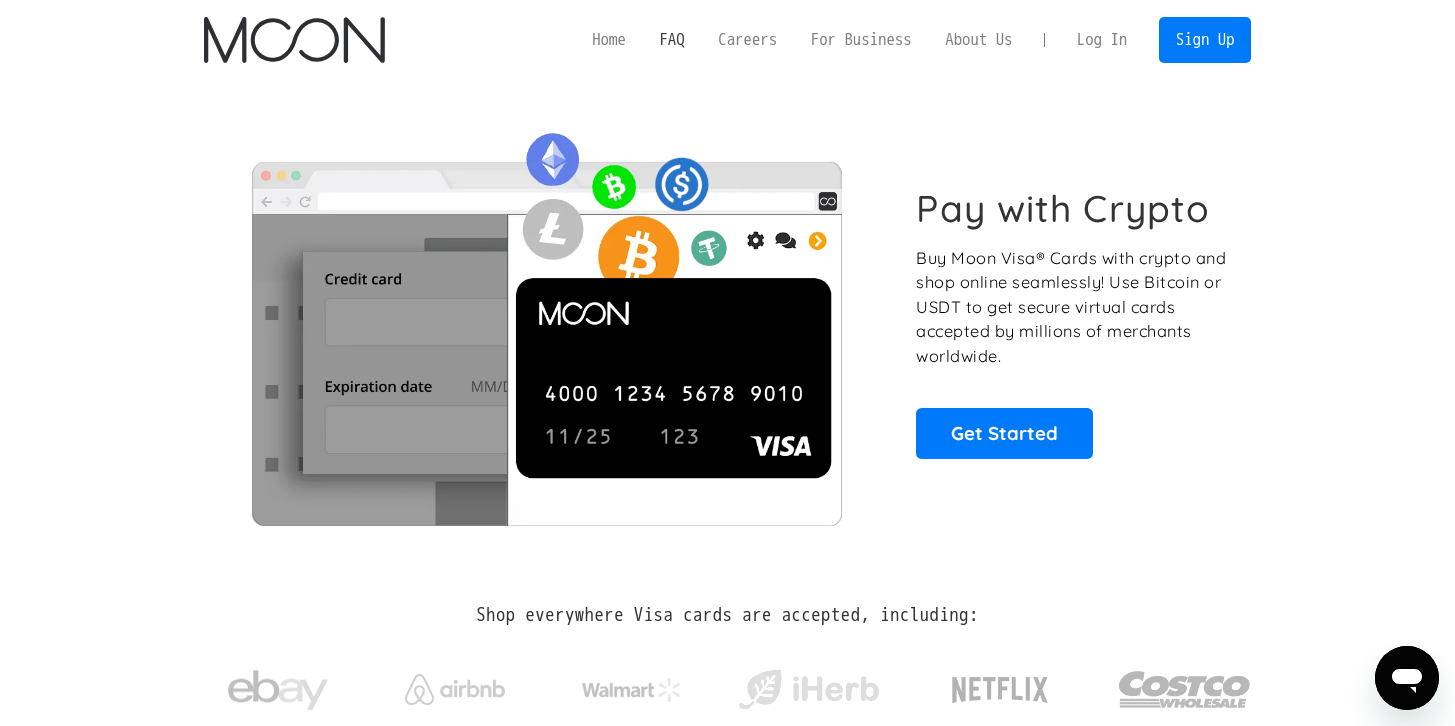 click on "FAQ" at bounding box center [672, 39] 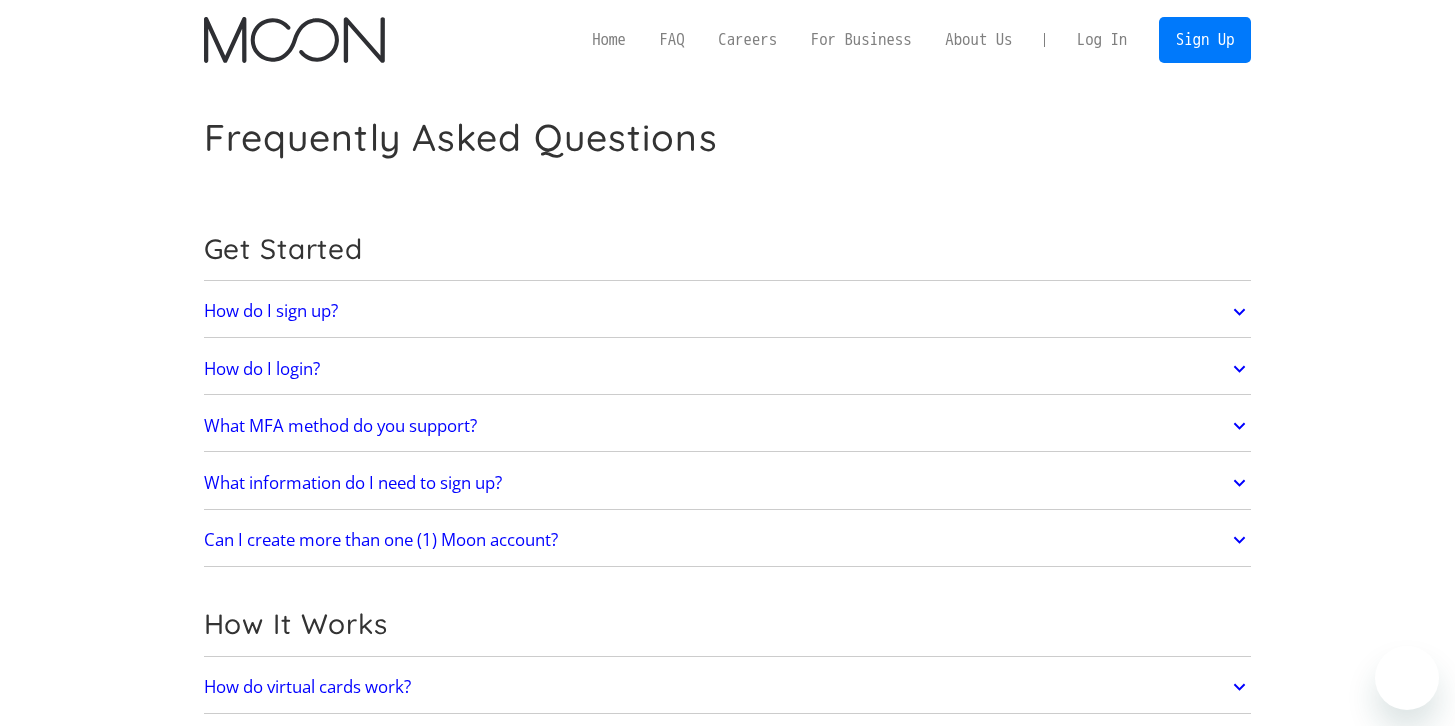 scroll, scrollTop: 0, scrollLeft: 0, axis: both 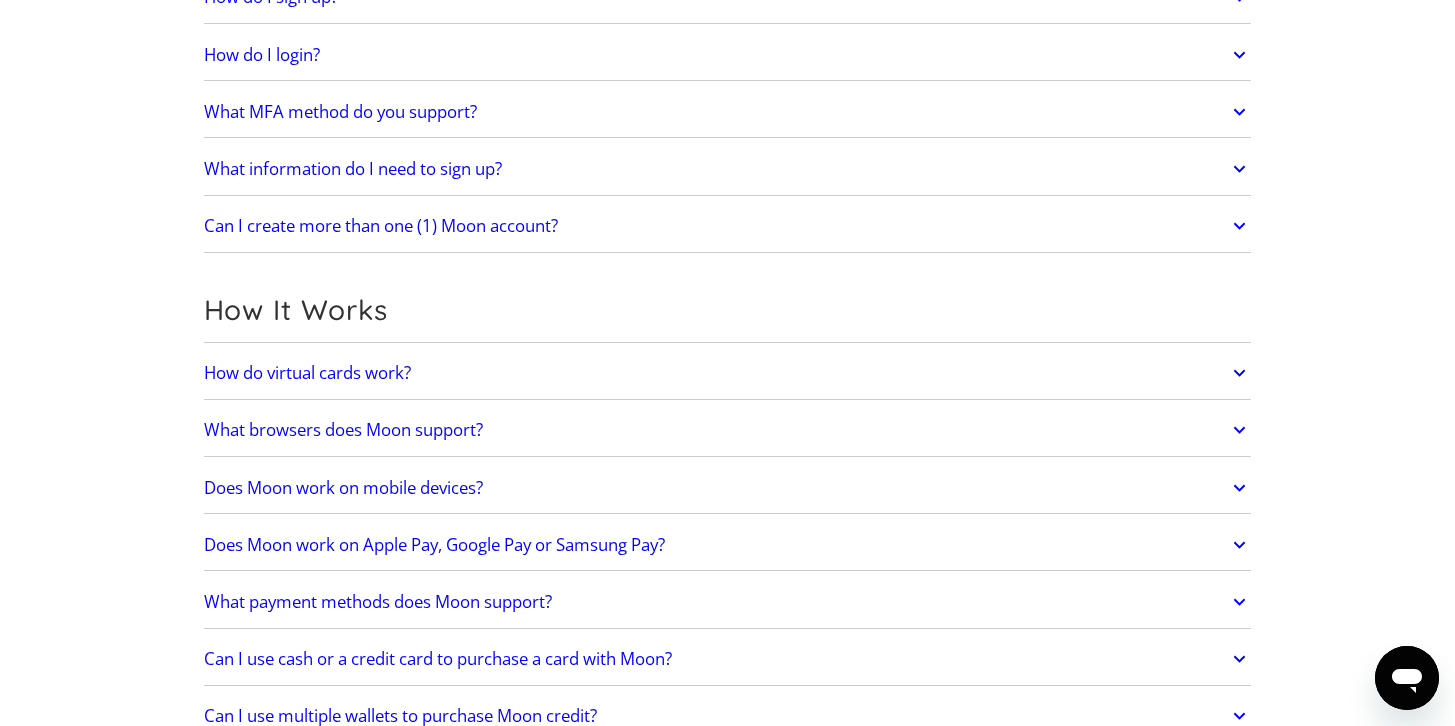 click on "How do virtual cards work?" at bounding box center [728, 373] 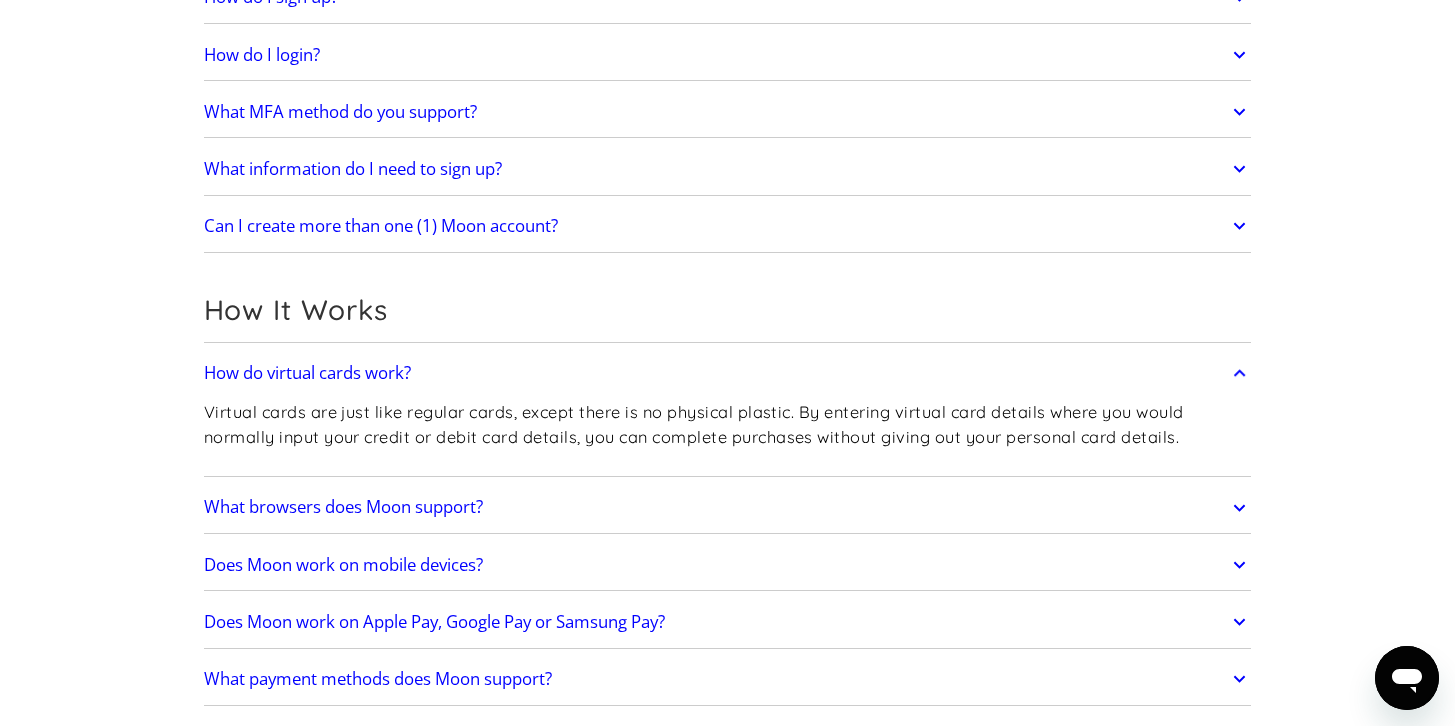 click on "What browsers does Moon support?" at bounding box center (728, 508) 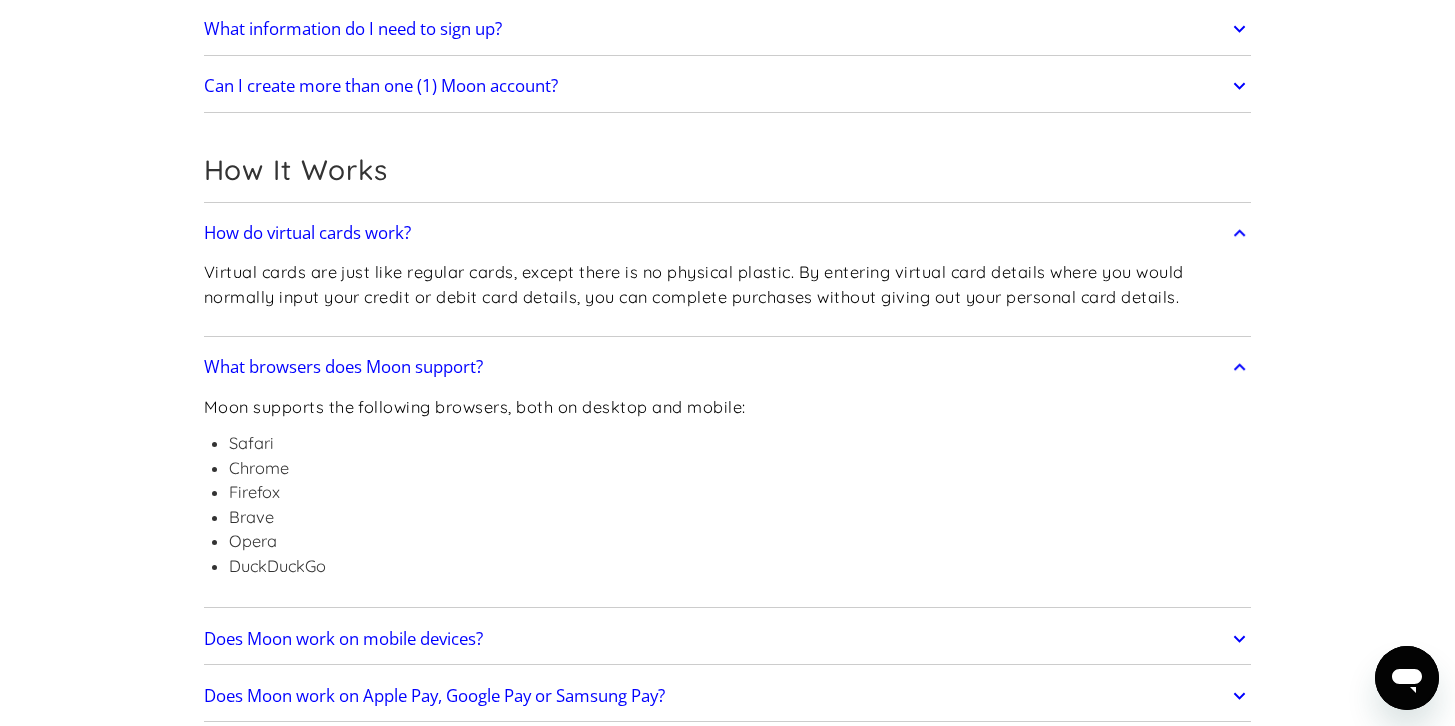 scroll, scrollTop: 455, scrollLeft: 0, axis: vertical 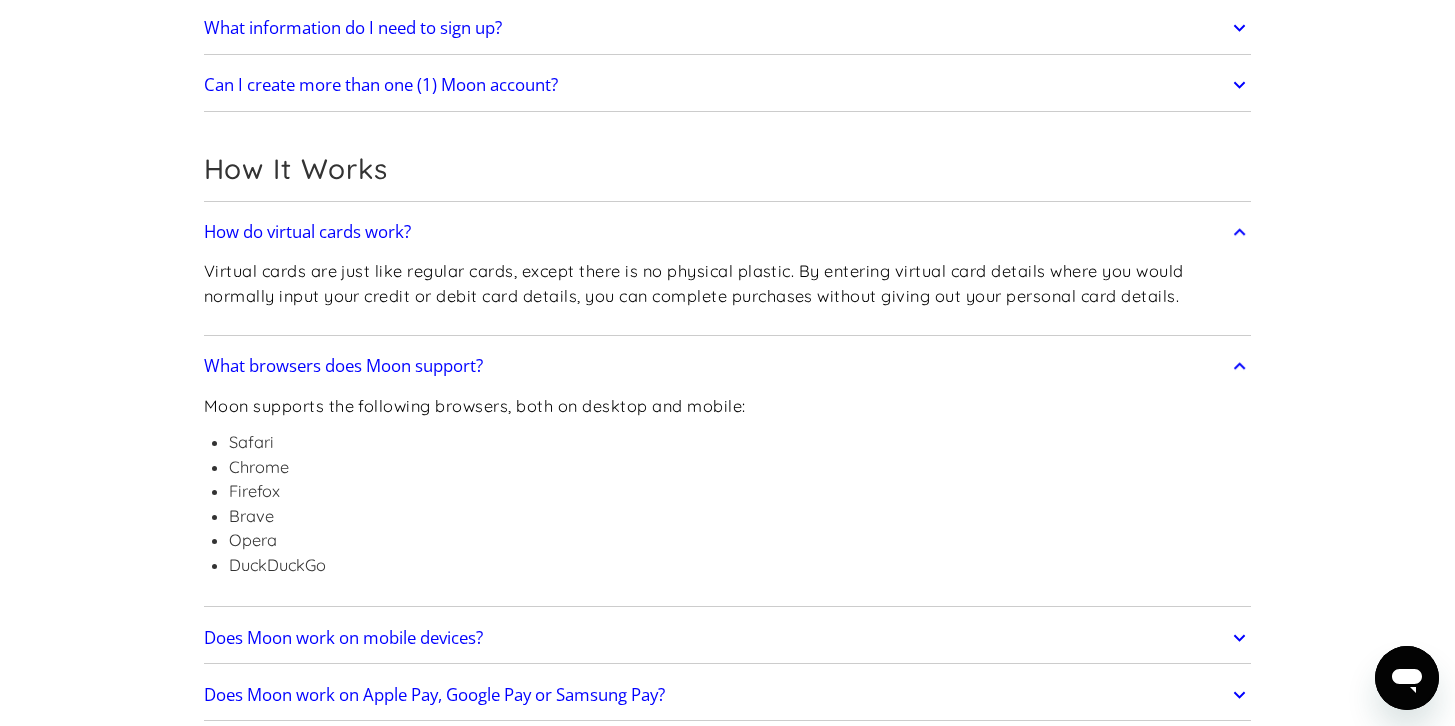click on "Does Moon work on mobile devices?" at bounding box center [728, 638] 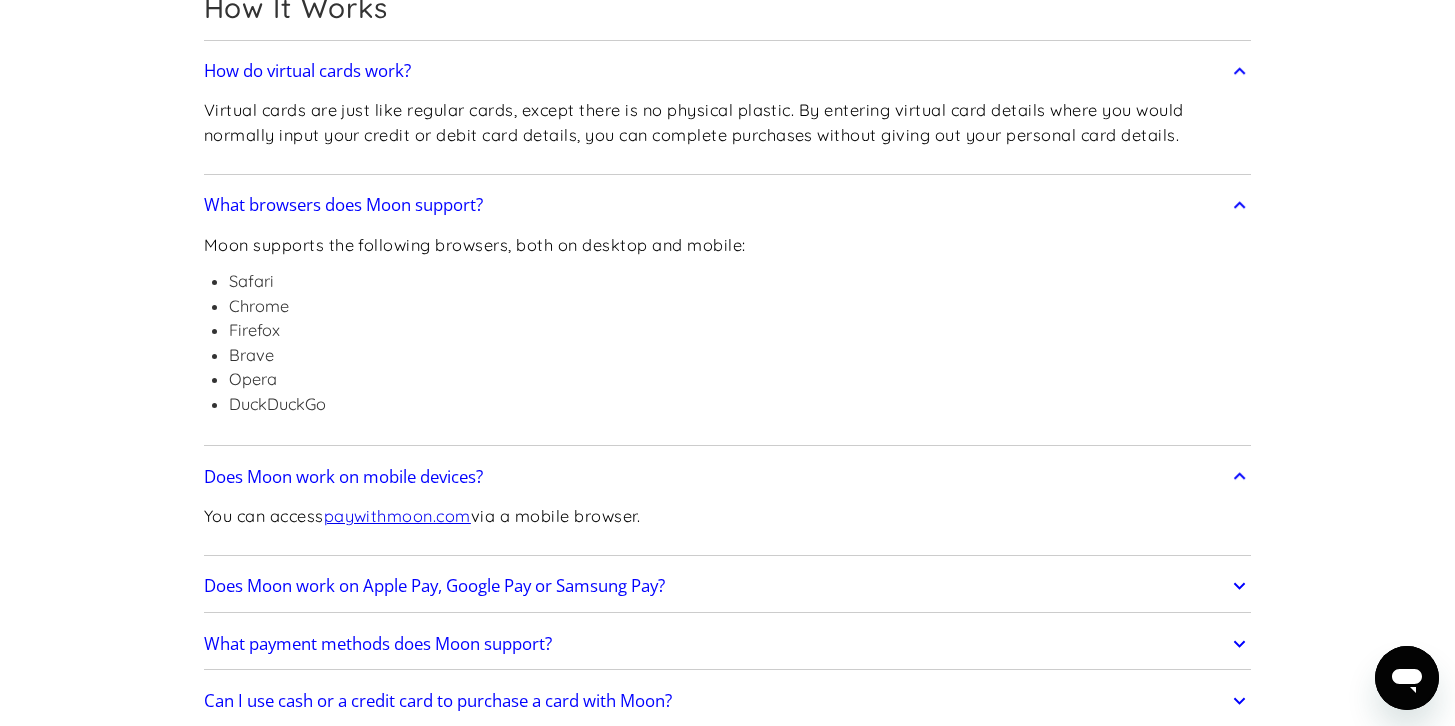 scroll, scrollTop: 623, scrollLeft: 0, axis: vertical 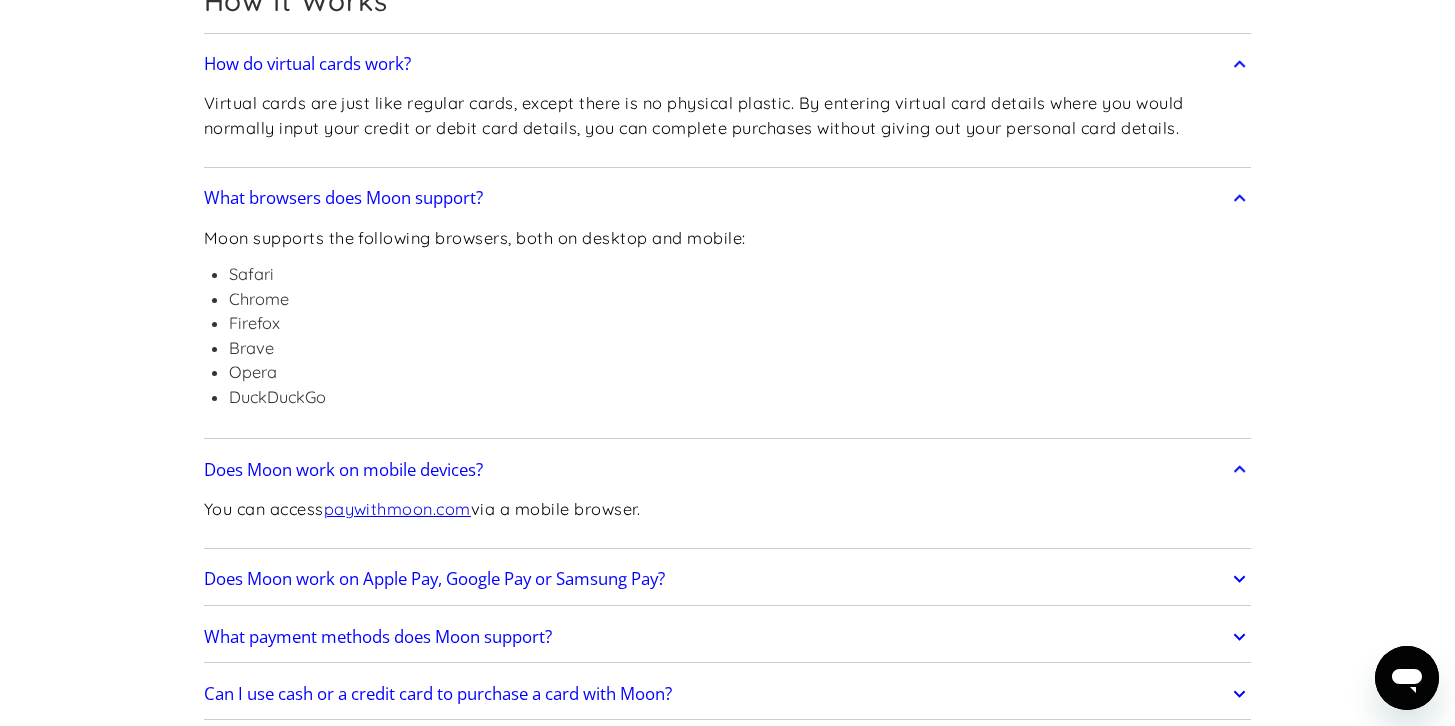 click on "Does Moon work on Apple Pay, Google Pay or Samsung Pay?" at bounding box center [728, 579] 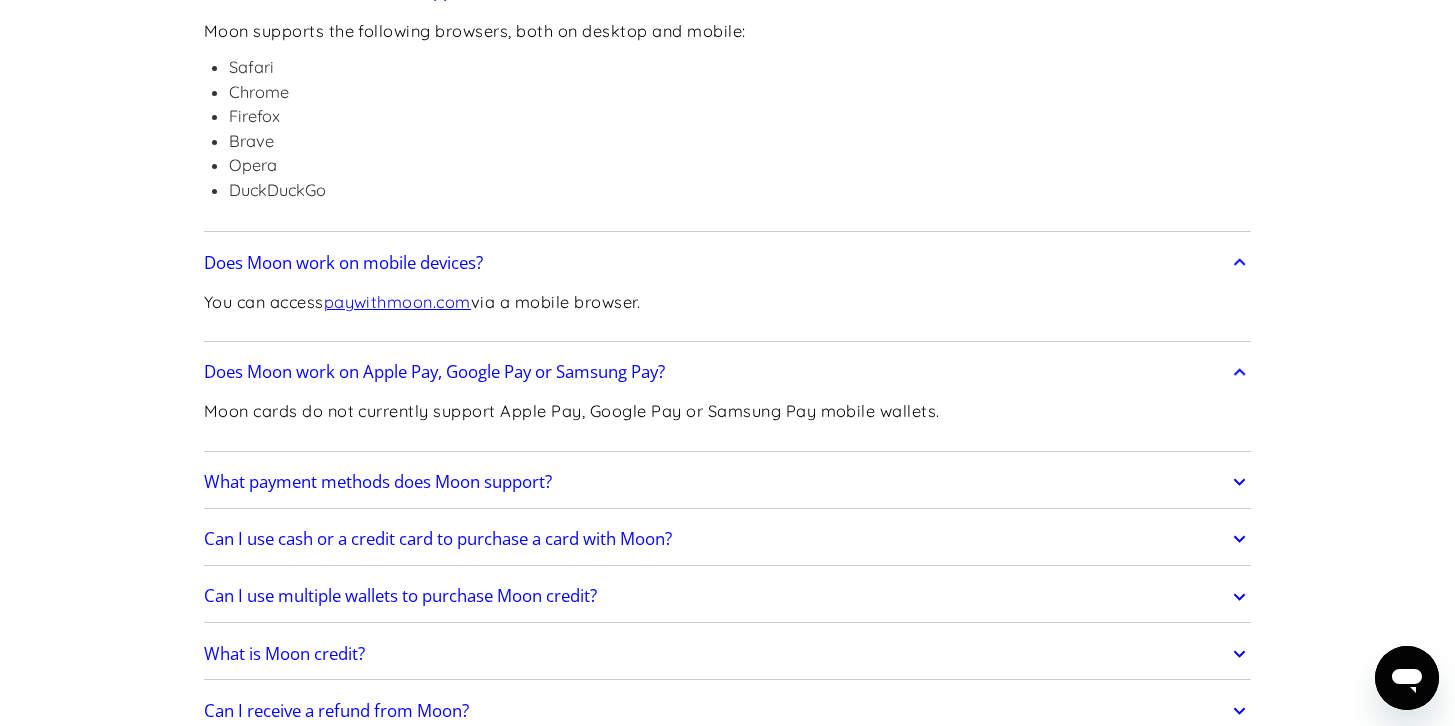 scroll, scrollTop: 828, scrollLeft: 0, axis: vertical 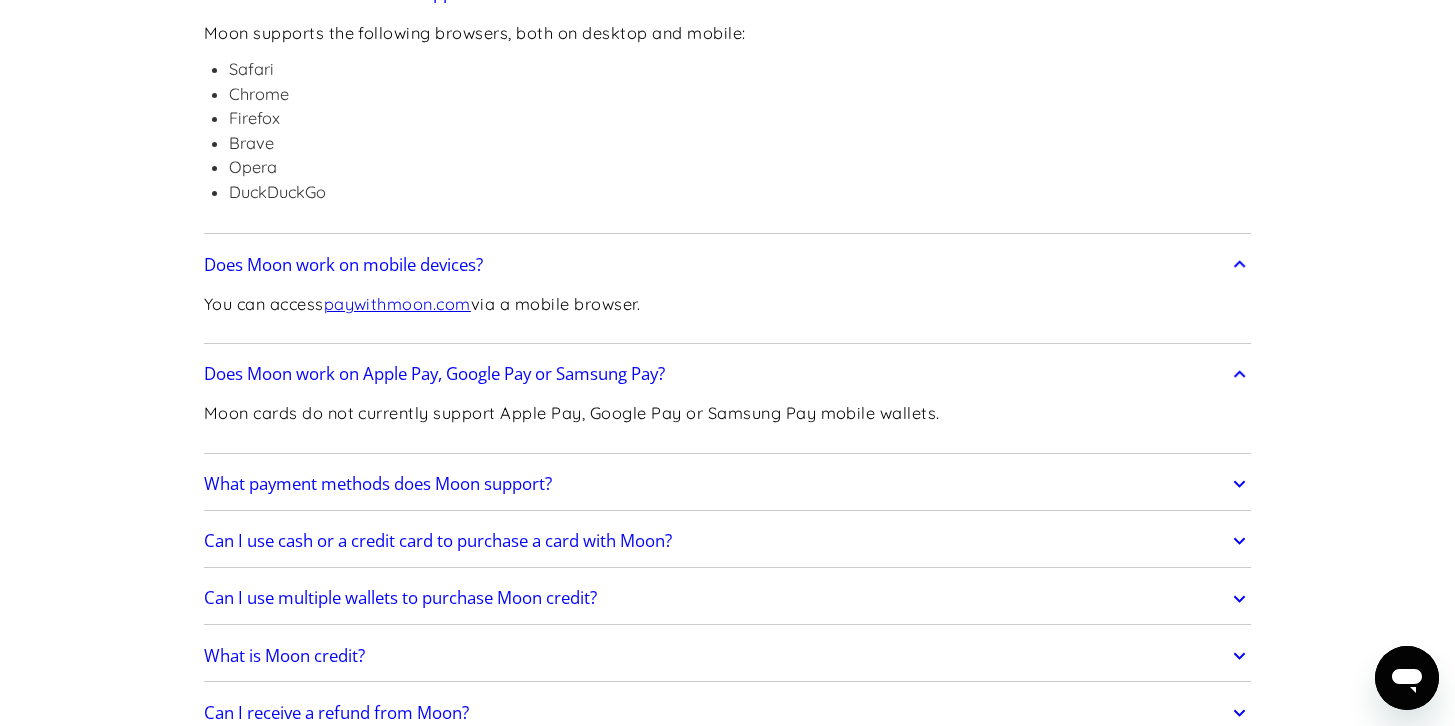 click on "What payment methods does Moon support?" at bounding box center (728, 484) 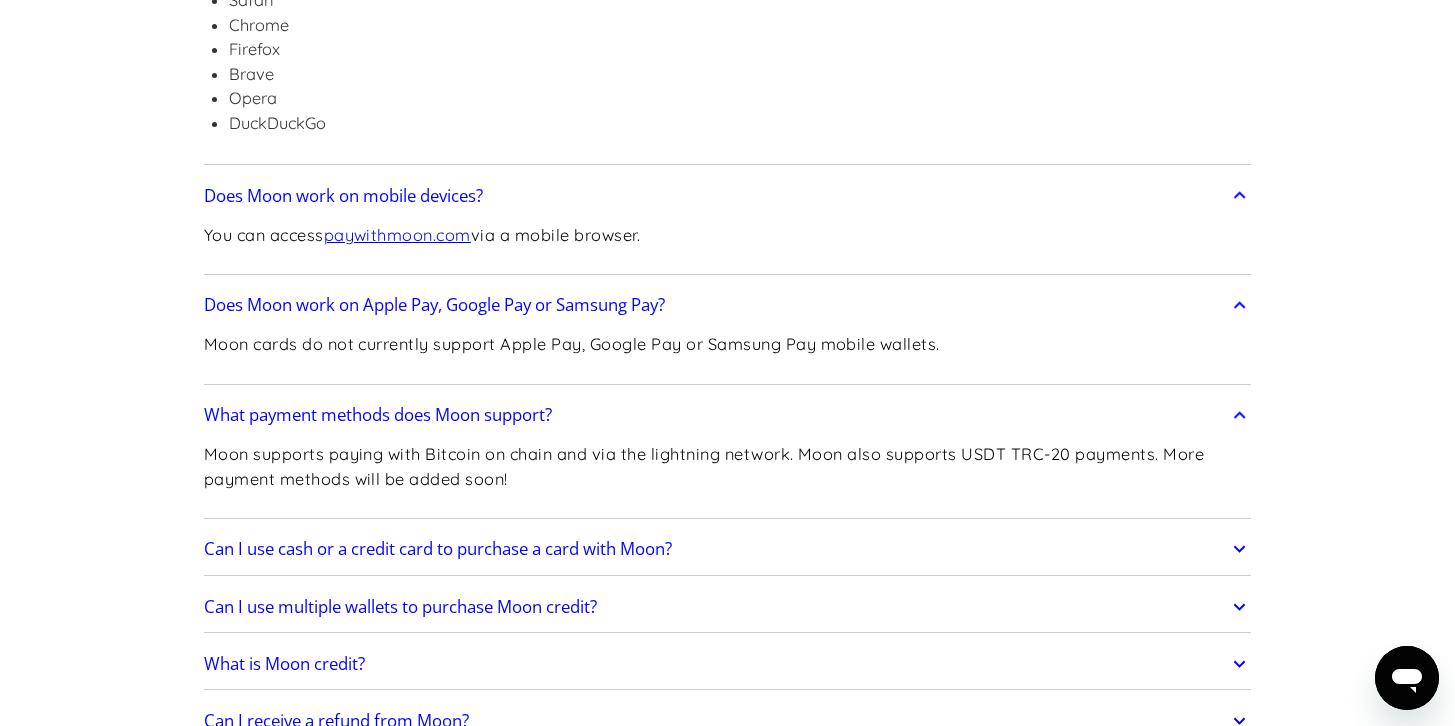 scroll, scrollTop: 902, scrollLeft: 0, axis: vertical 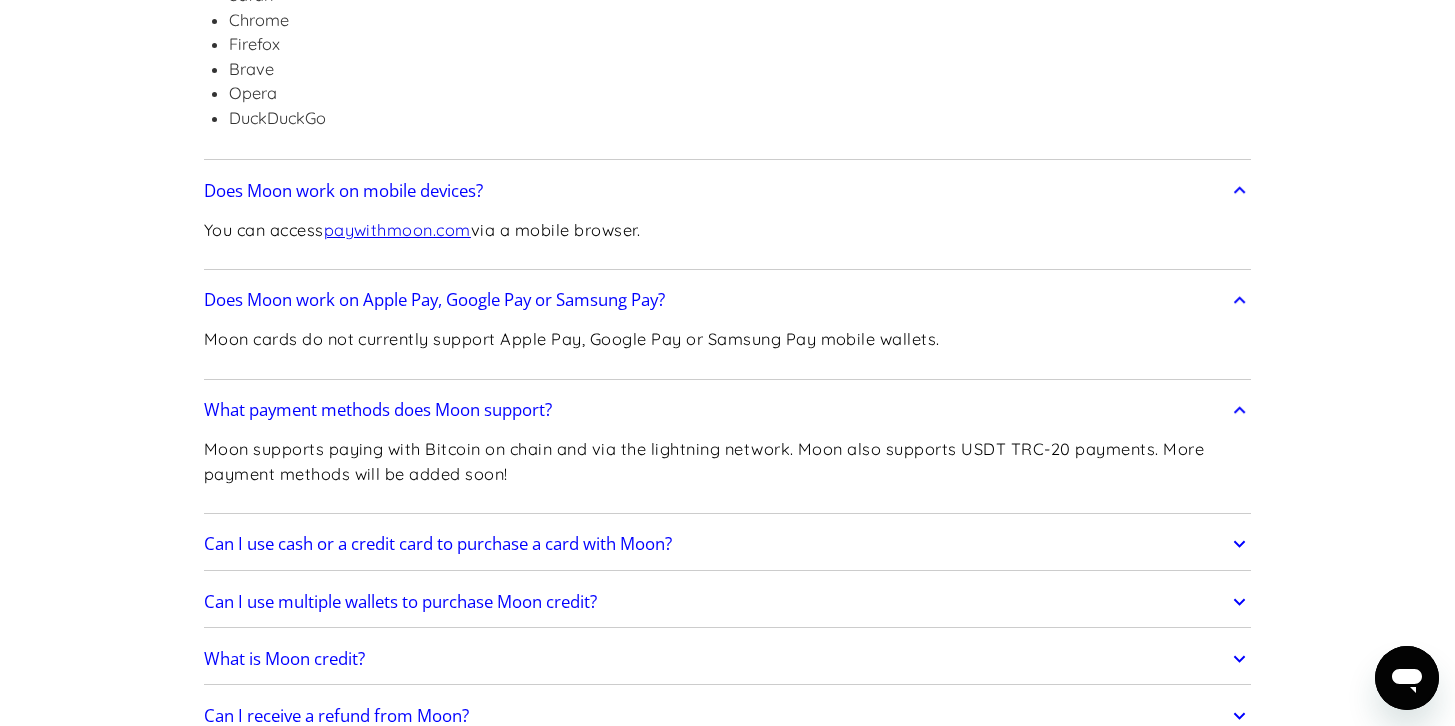 click on "Can I use cash or a credit card to purchase a card with Moon?" at bounding box center (728, 545) 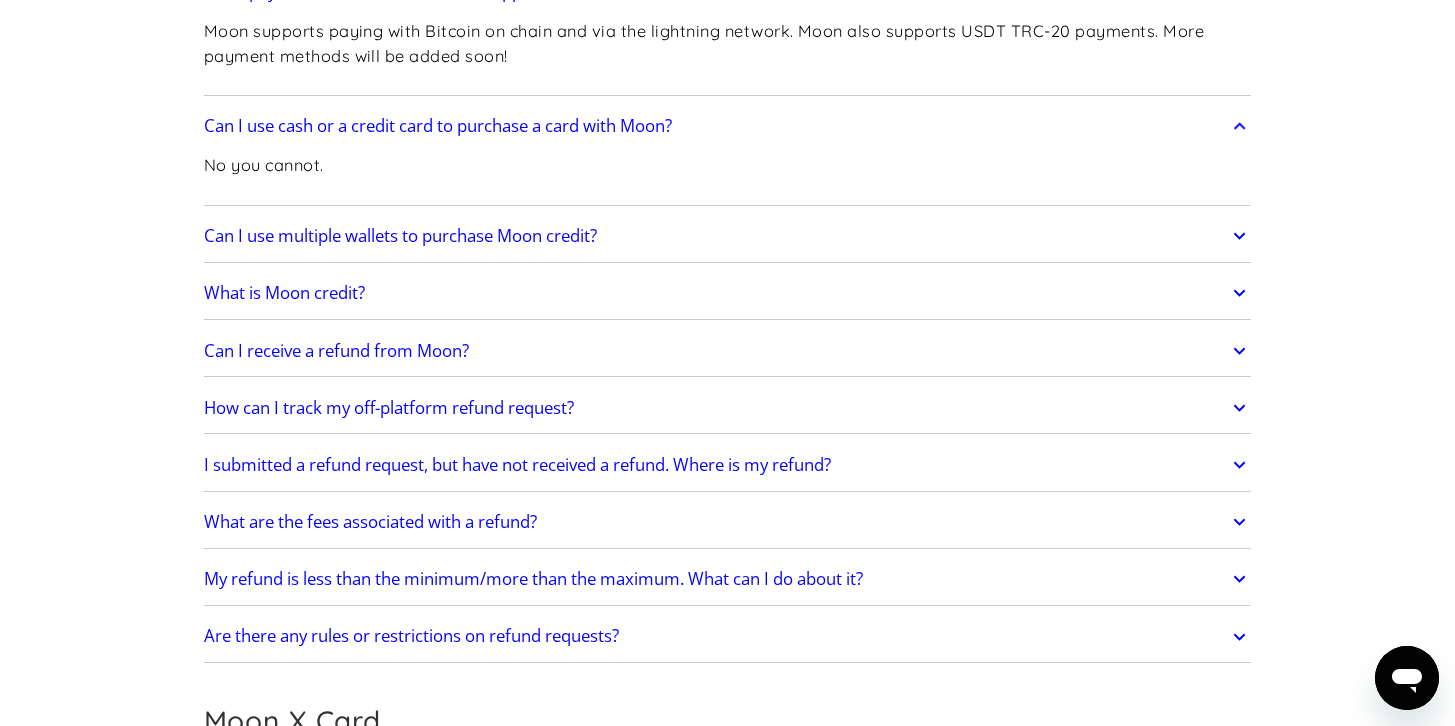 scroll, scrollTop: 1324, scrollLeft: 0, axis: vertical 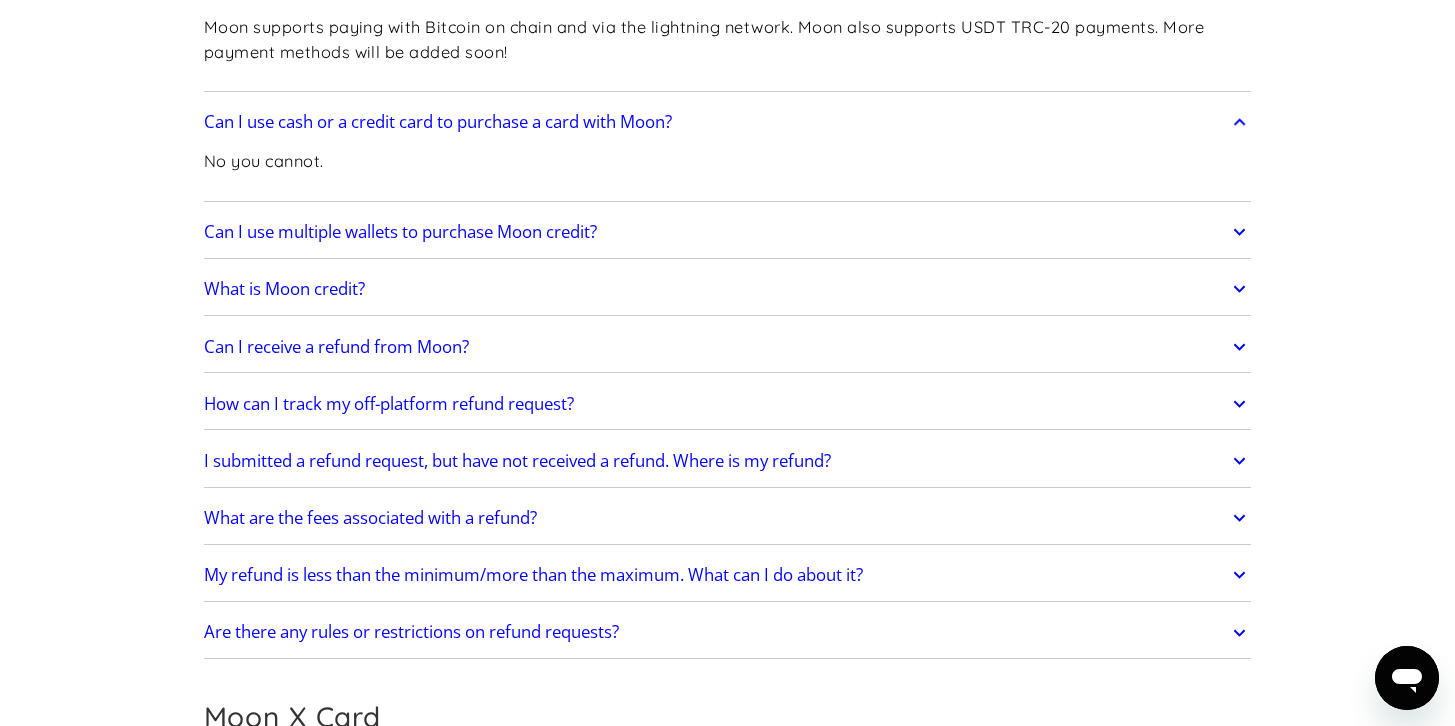 click on "Can I use multiple wallets to purchase Moon credit?" at bounding box center (728, 232) 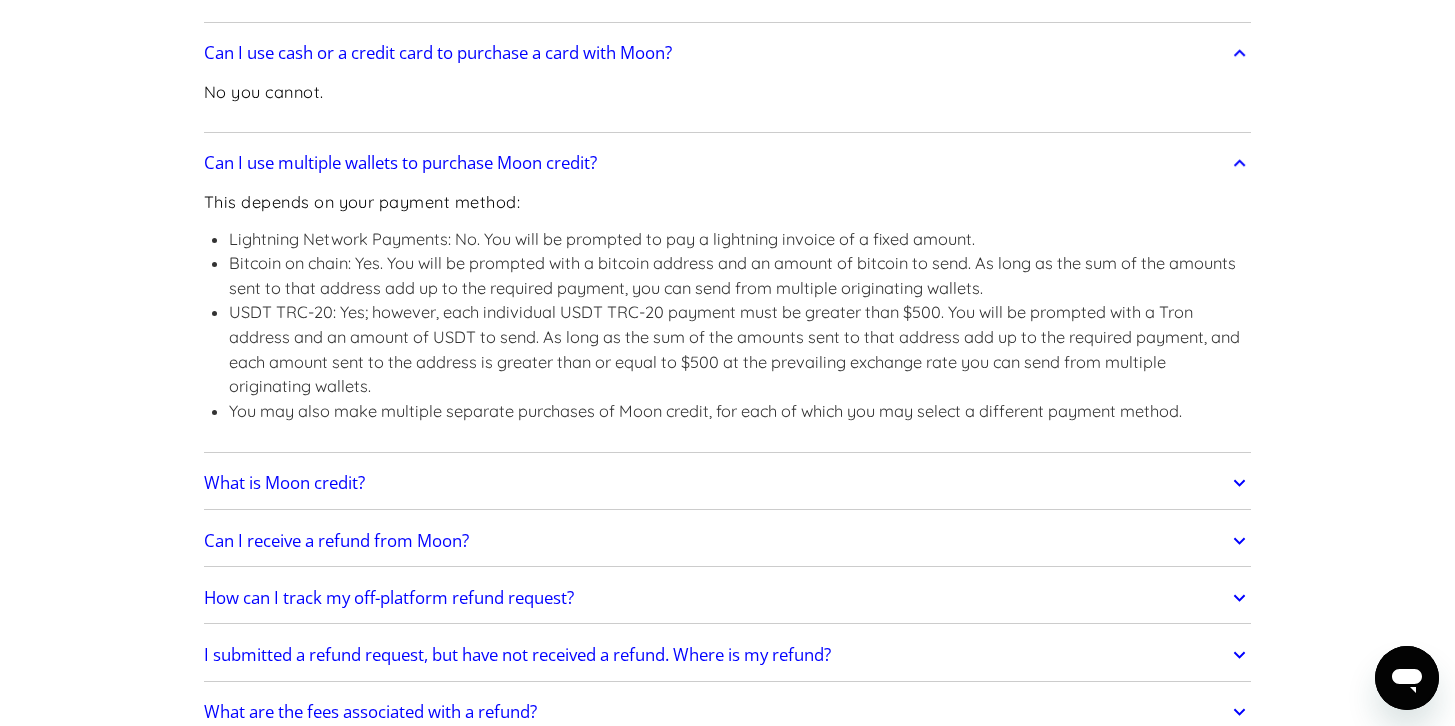 scroll, scrollTop: 1398, scrollLeft: 0, axis: vertical 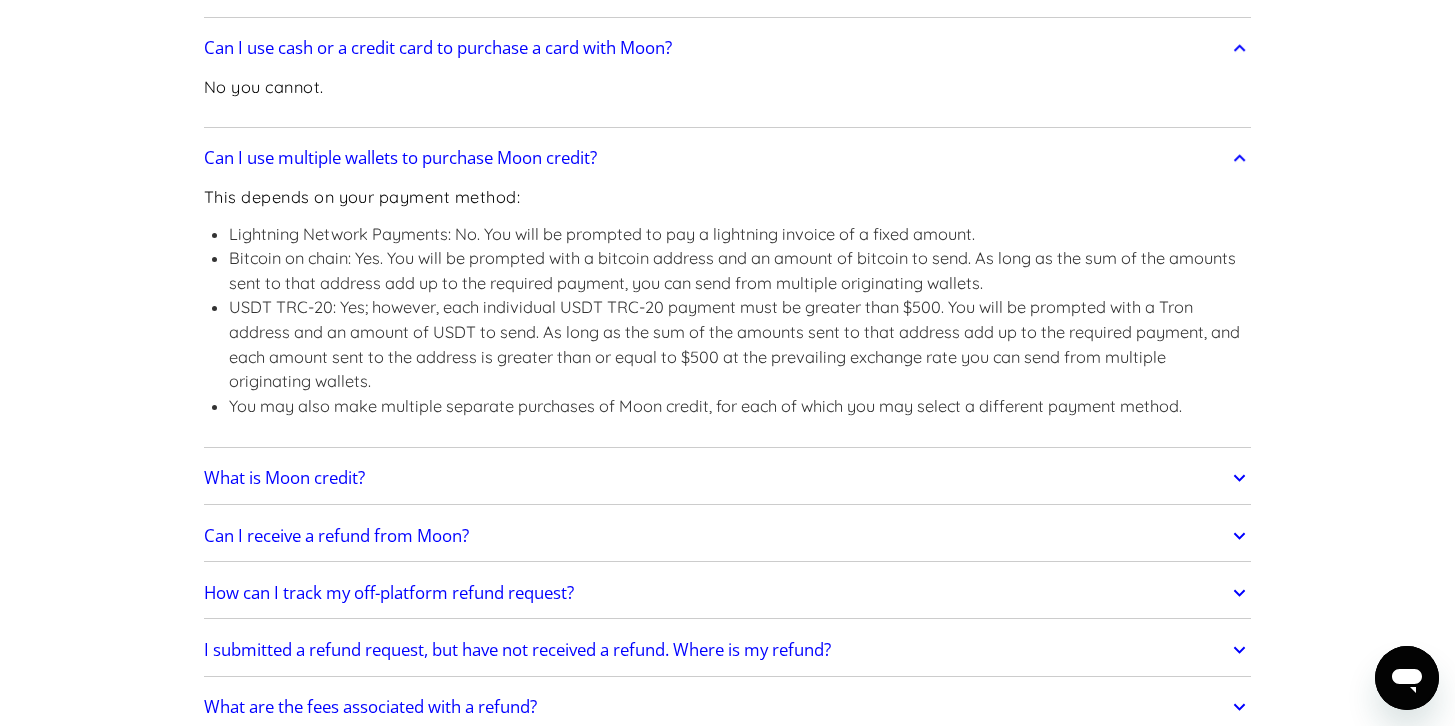 click on "What is Moon credit?" at bounding box center (728, 479) 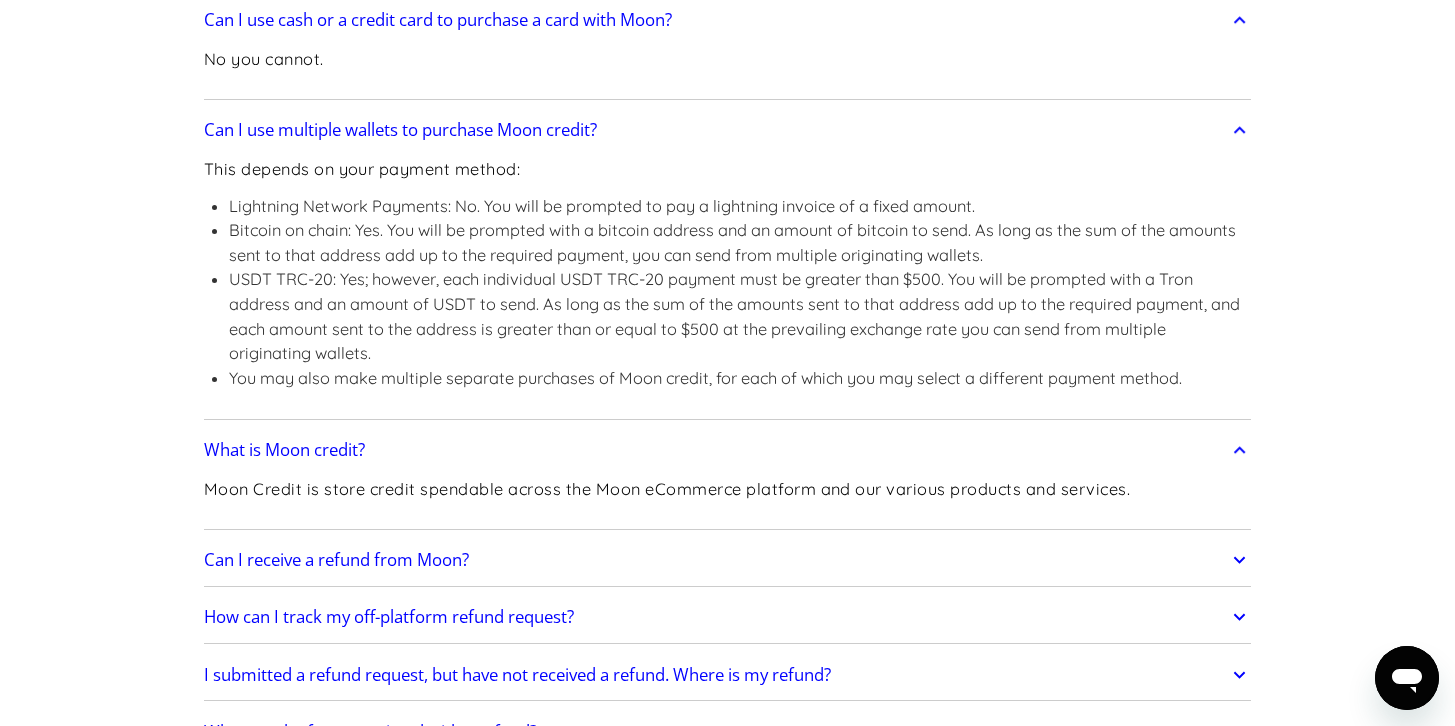 scroll, scrollTop: 1428, scrollLeft: 0, axis: vertical 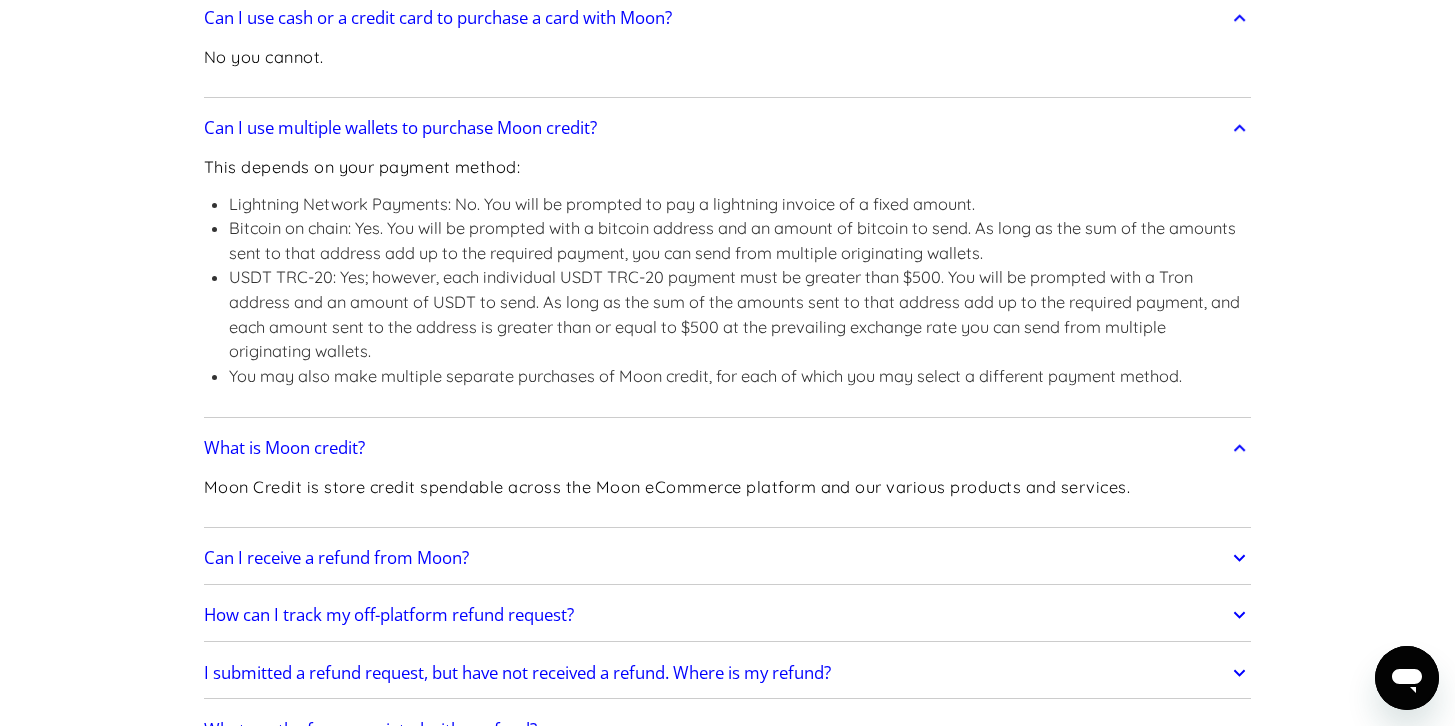 click on "Can I receive a refund from Moon?" at bounding box center (728, 558) 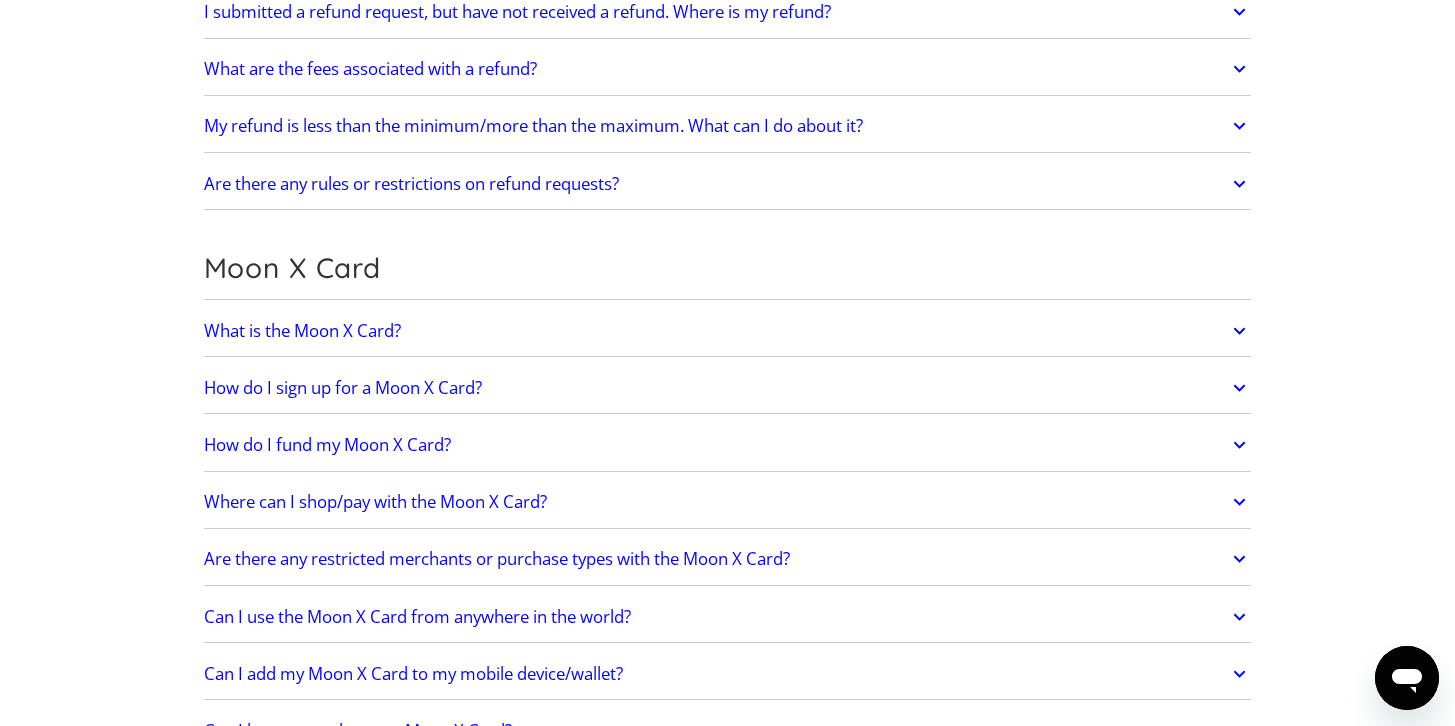 scroll, scrollTop: 2408, scrollLeft: 0, axis: vertical 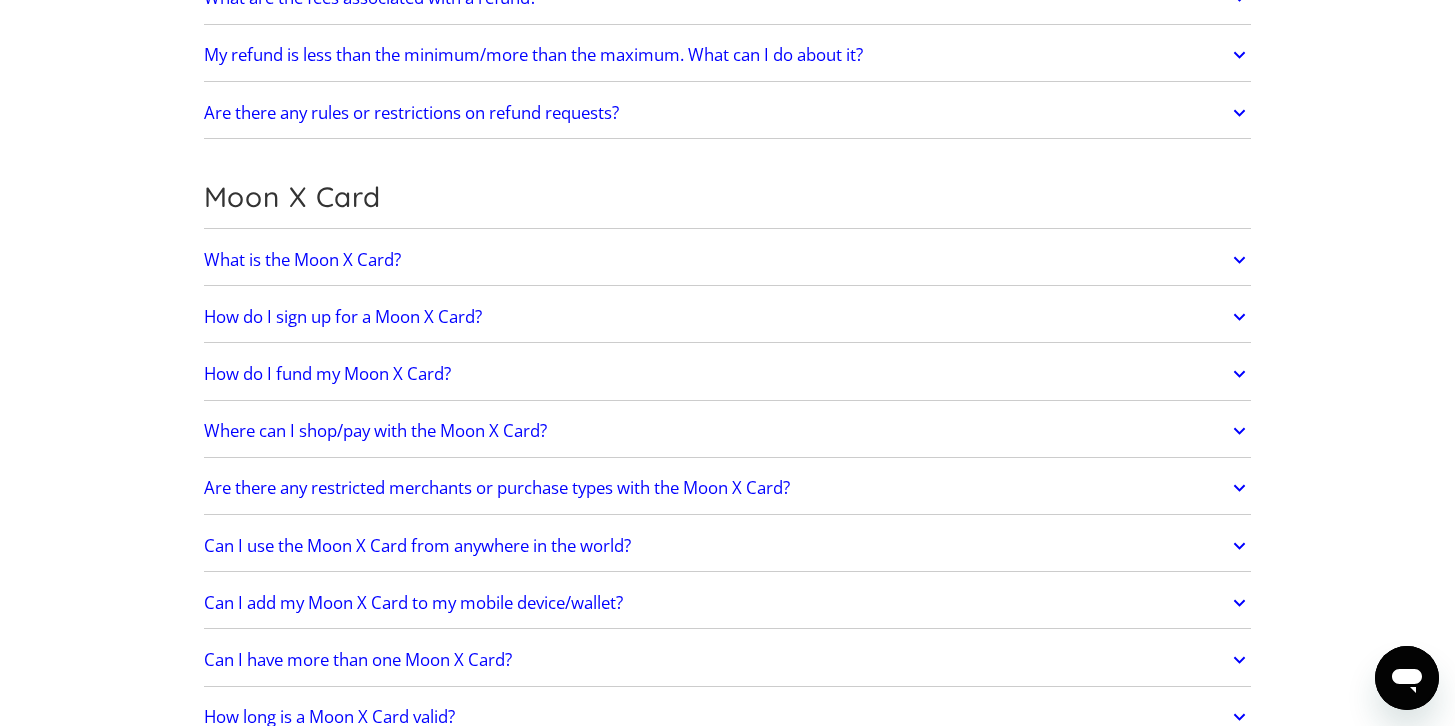 click on "What is the Moon X Card?" at bounding box center [728, 260] 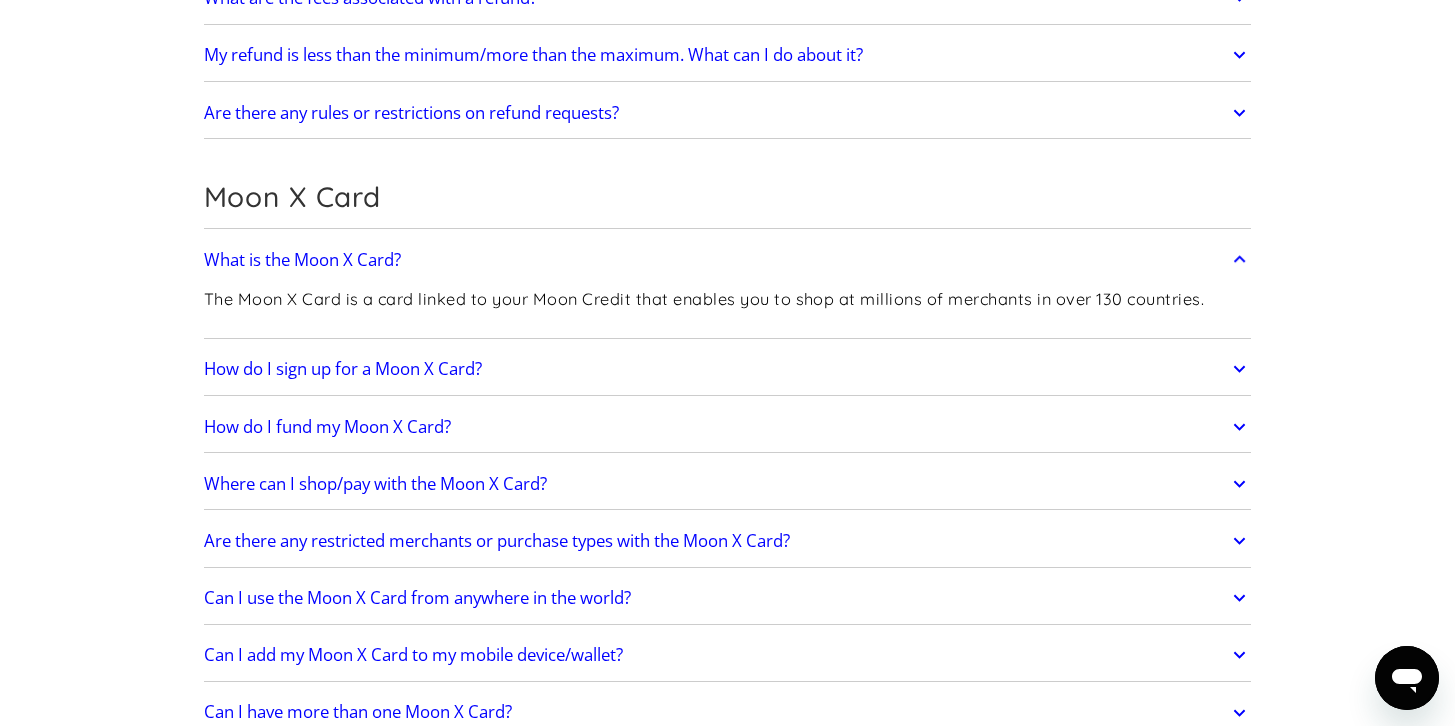 click on "How do I sign up for a Moon X Card?" at bounding box center (728, 369) 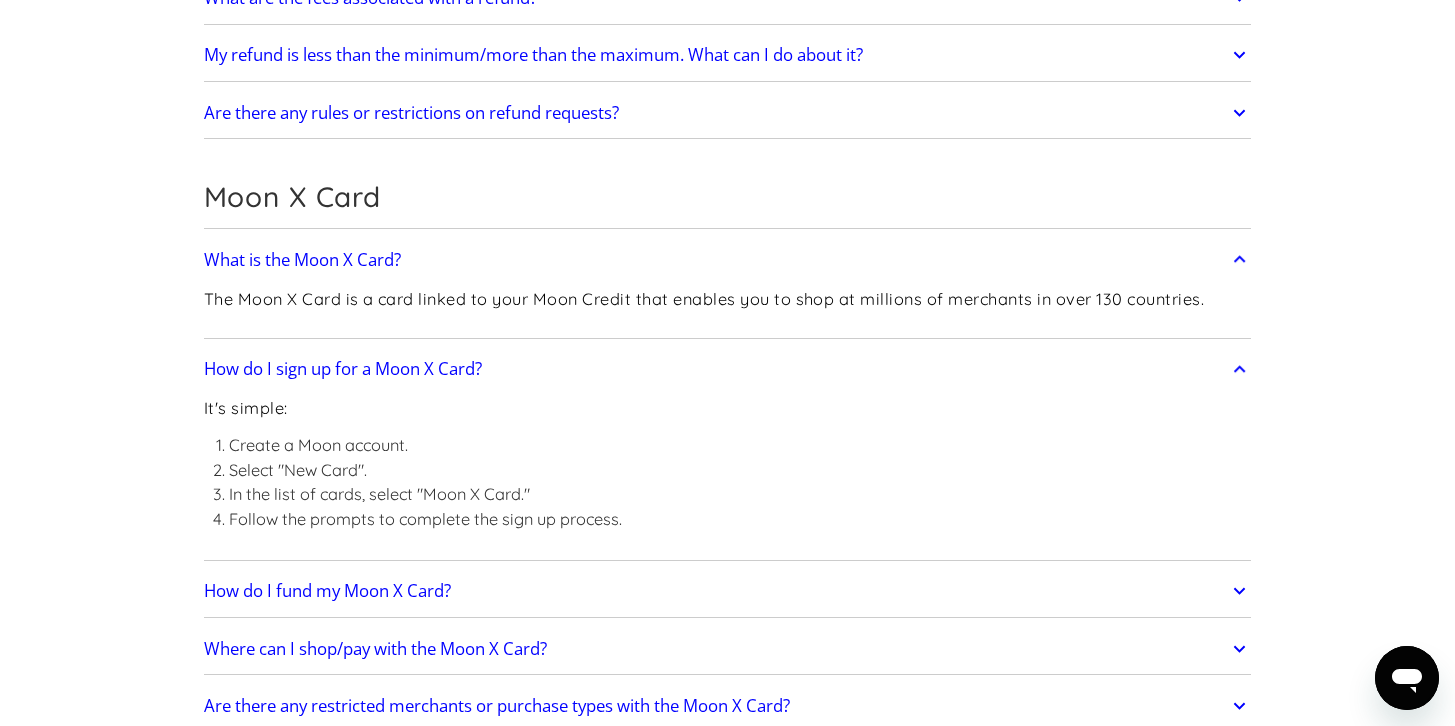 click on "How do I fund my Moon X Card?" at bounding box center (728, 591) 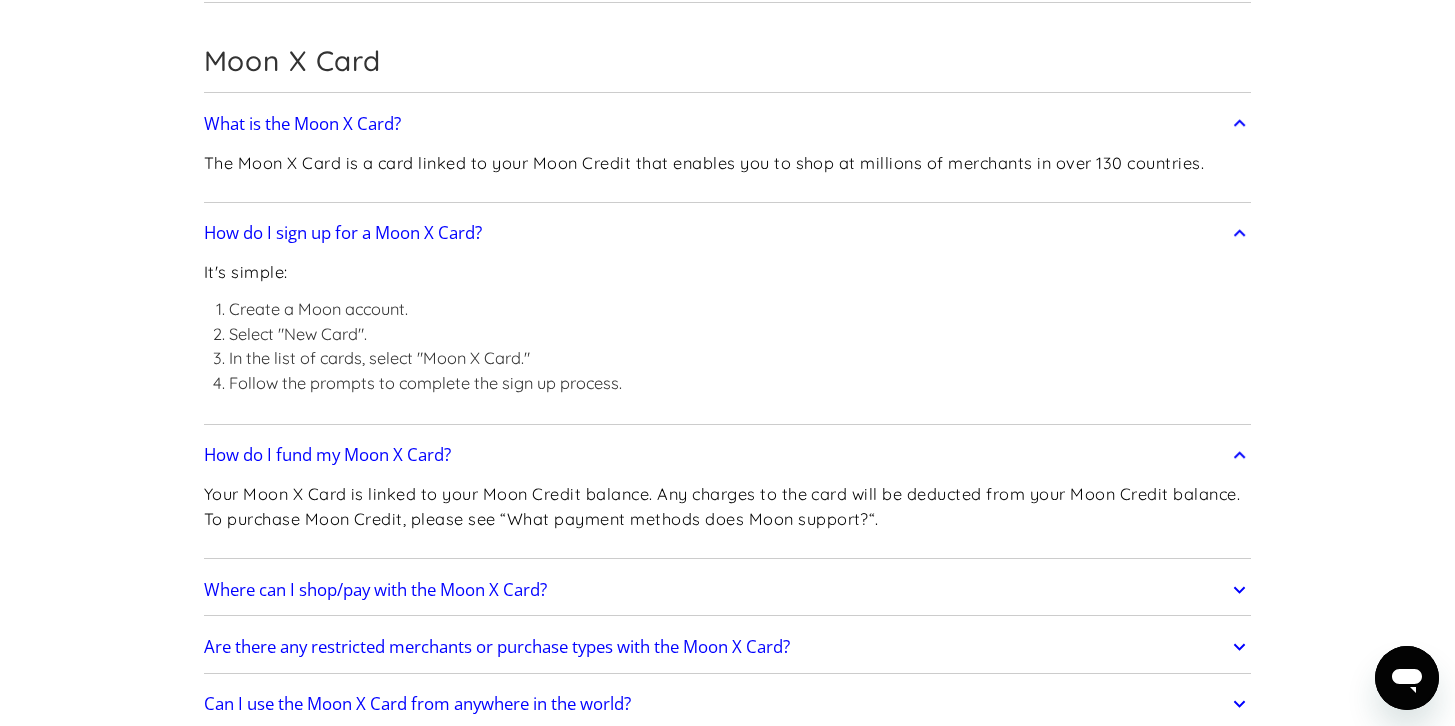 click on "Where can I shop/pay with the Moon X Card?" at bounding box center [728, 590] 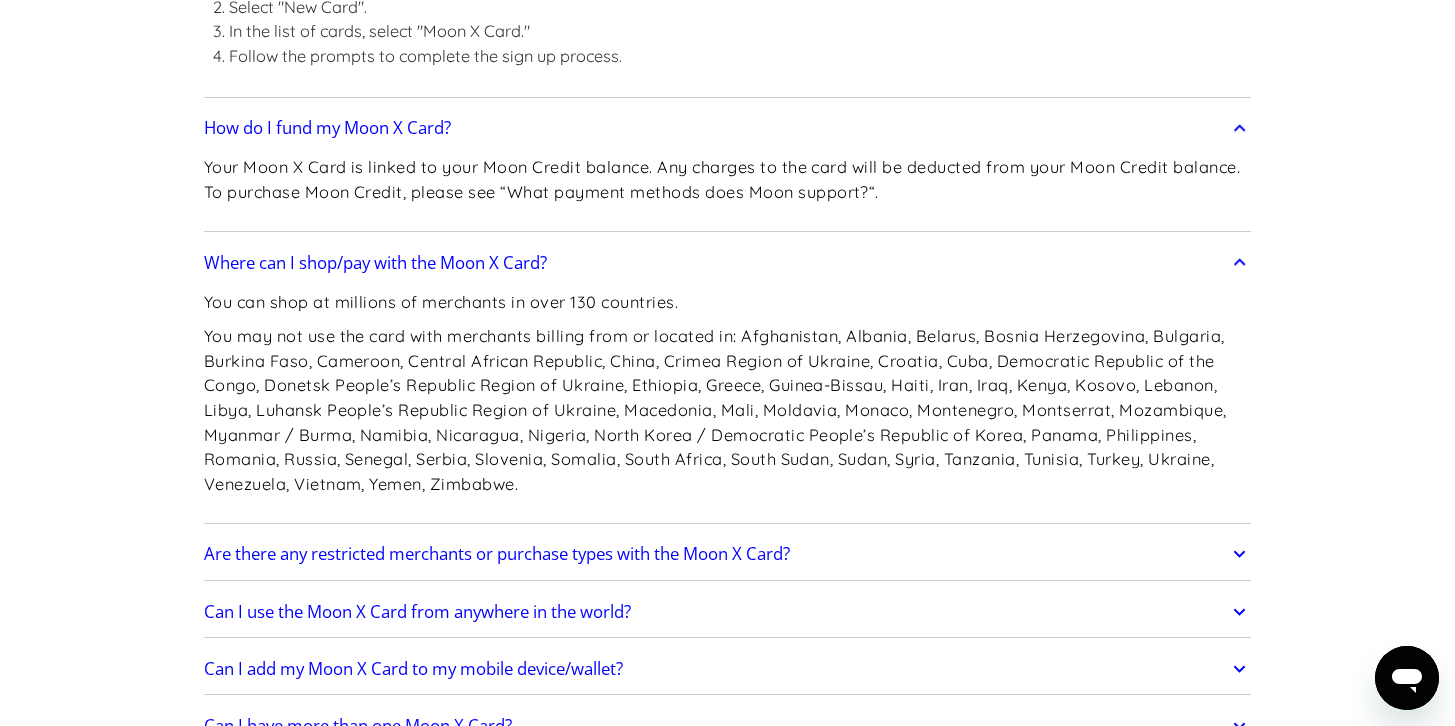 scroll, scrollTop: 2895, scrollLeft: 0, axis: vertical 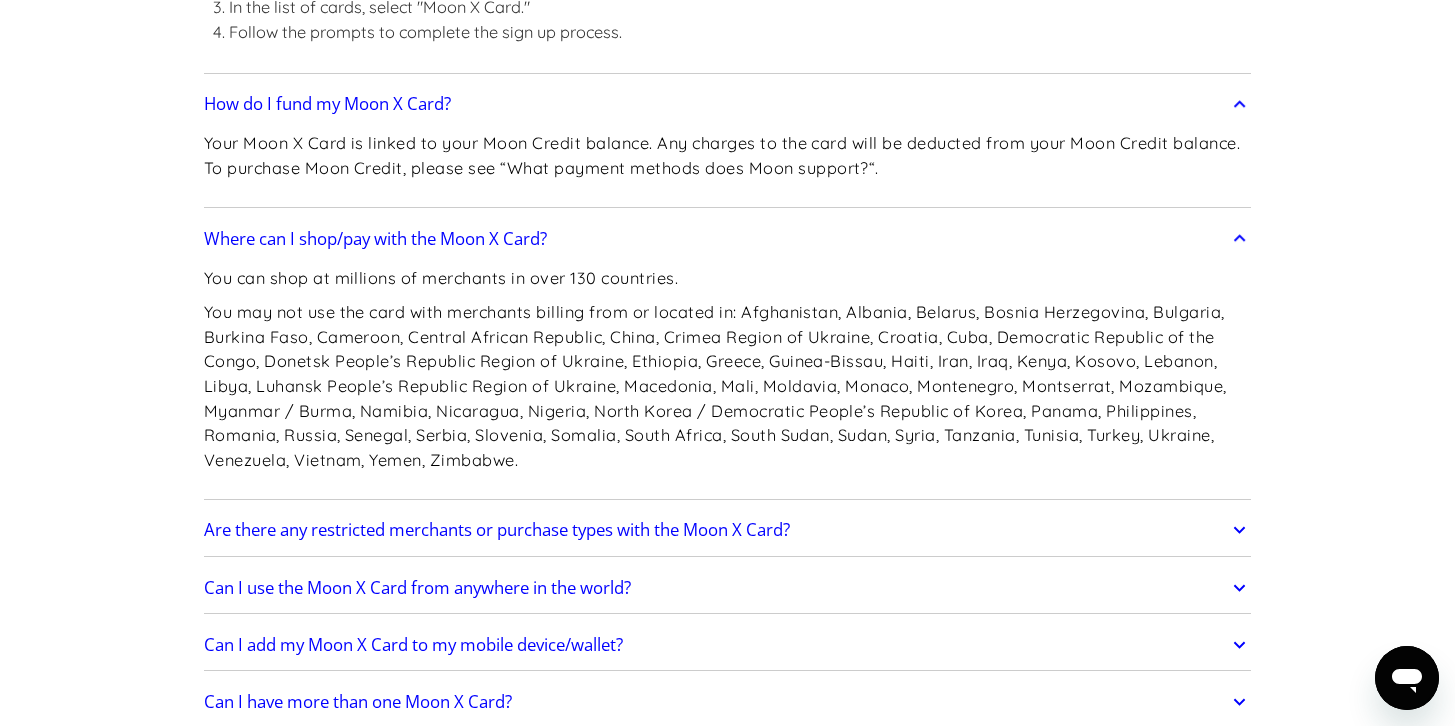 click on "Are there any restricted merchants or purchase types with the Moon X Card?" at bounding box center (728, 530) 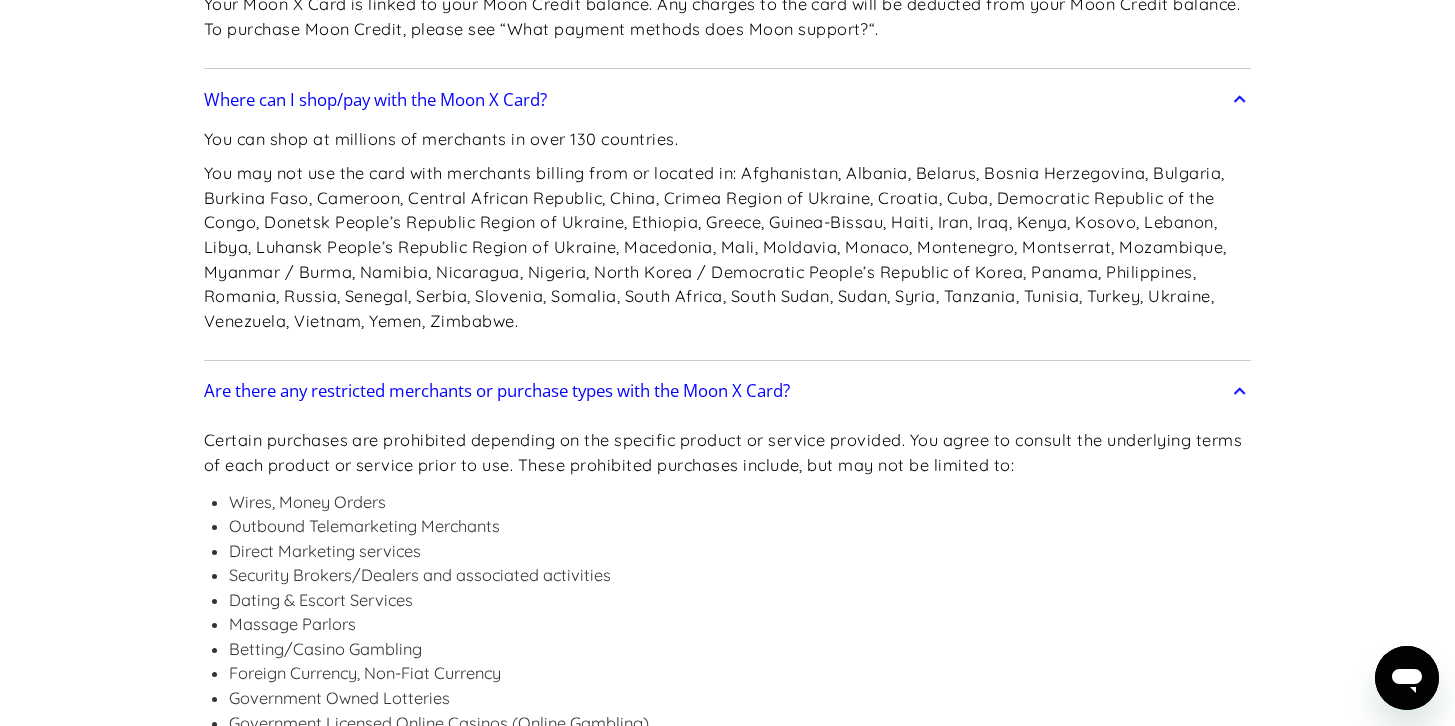 scroll, scrollTop: 3036, scrollLeft: 0, axis: vertical 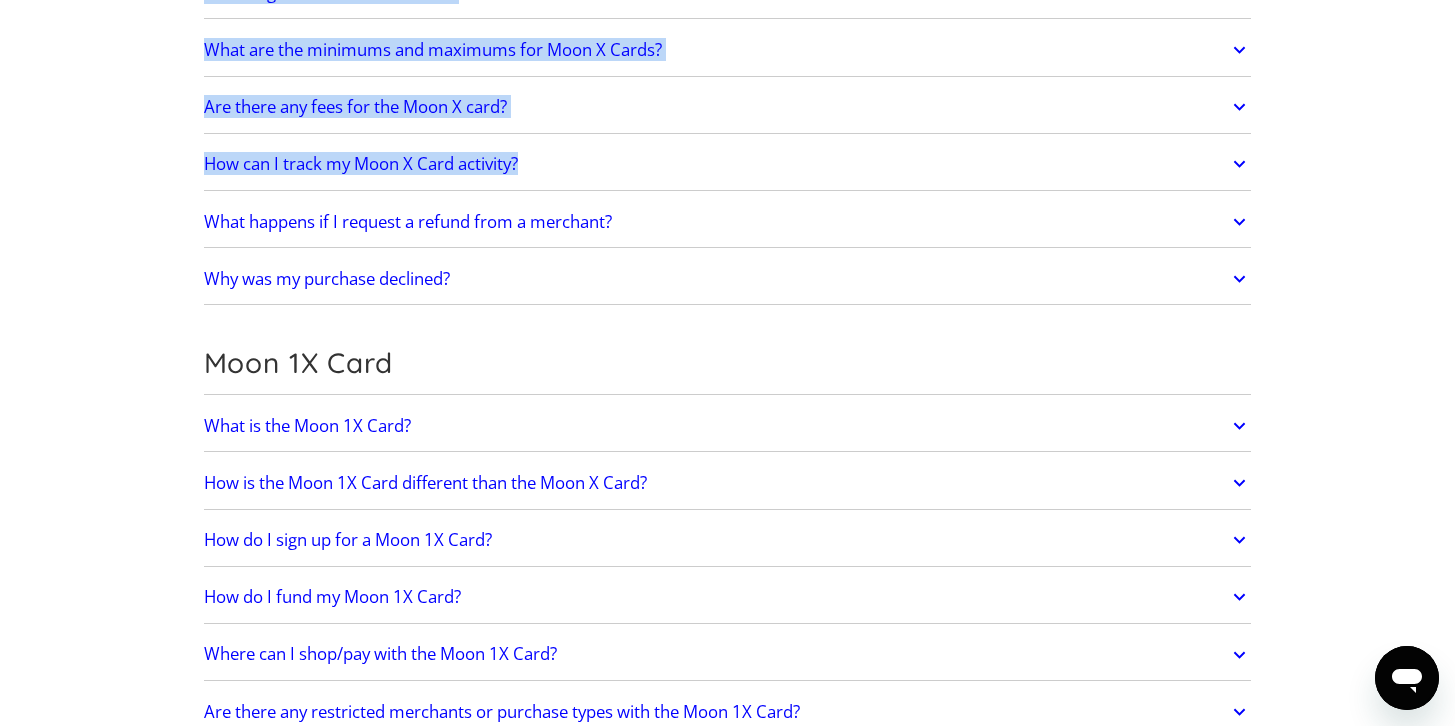 drag, startPoint x: 302, startPoint y: 524, endPoint x: 457, endPoint y: 188, distance: 370.02838 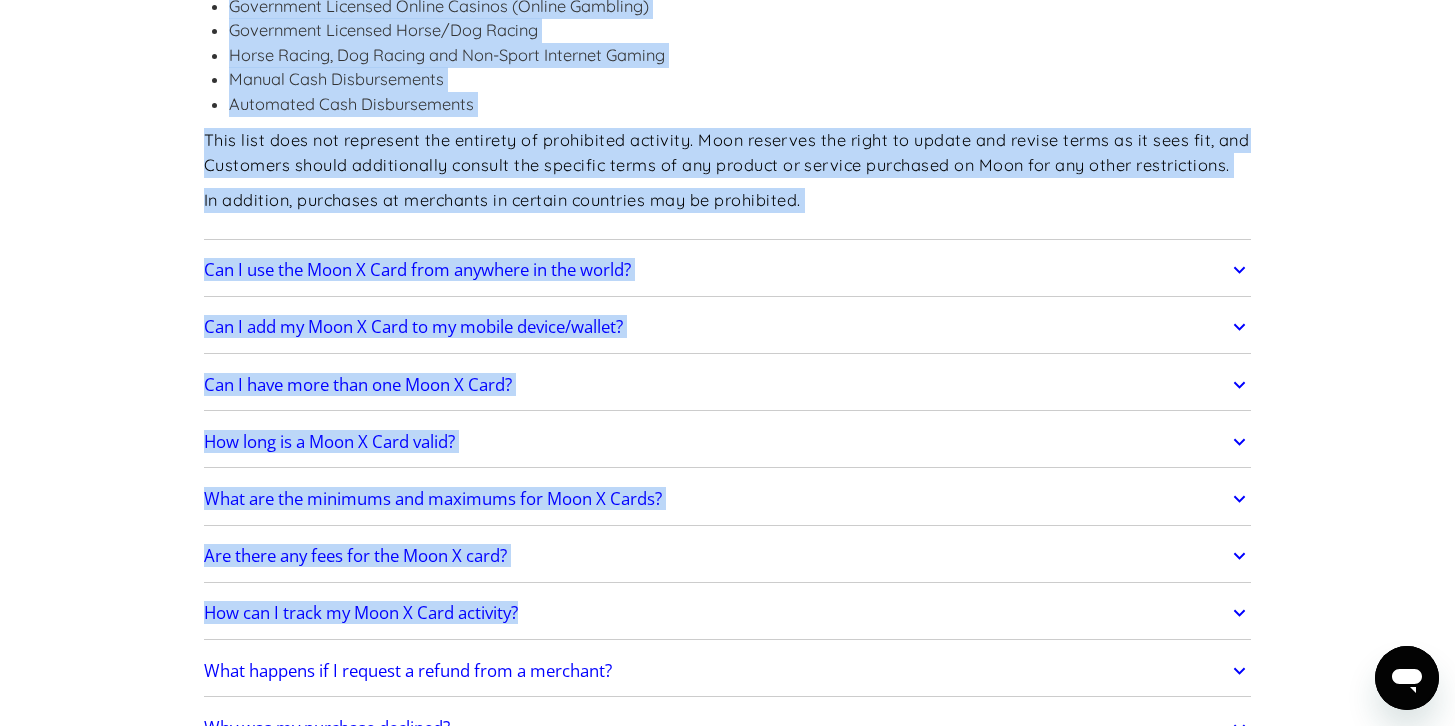 scroll, scrollTop: 3295, scrollLeft: 0, axis: vertical 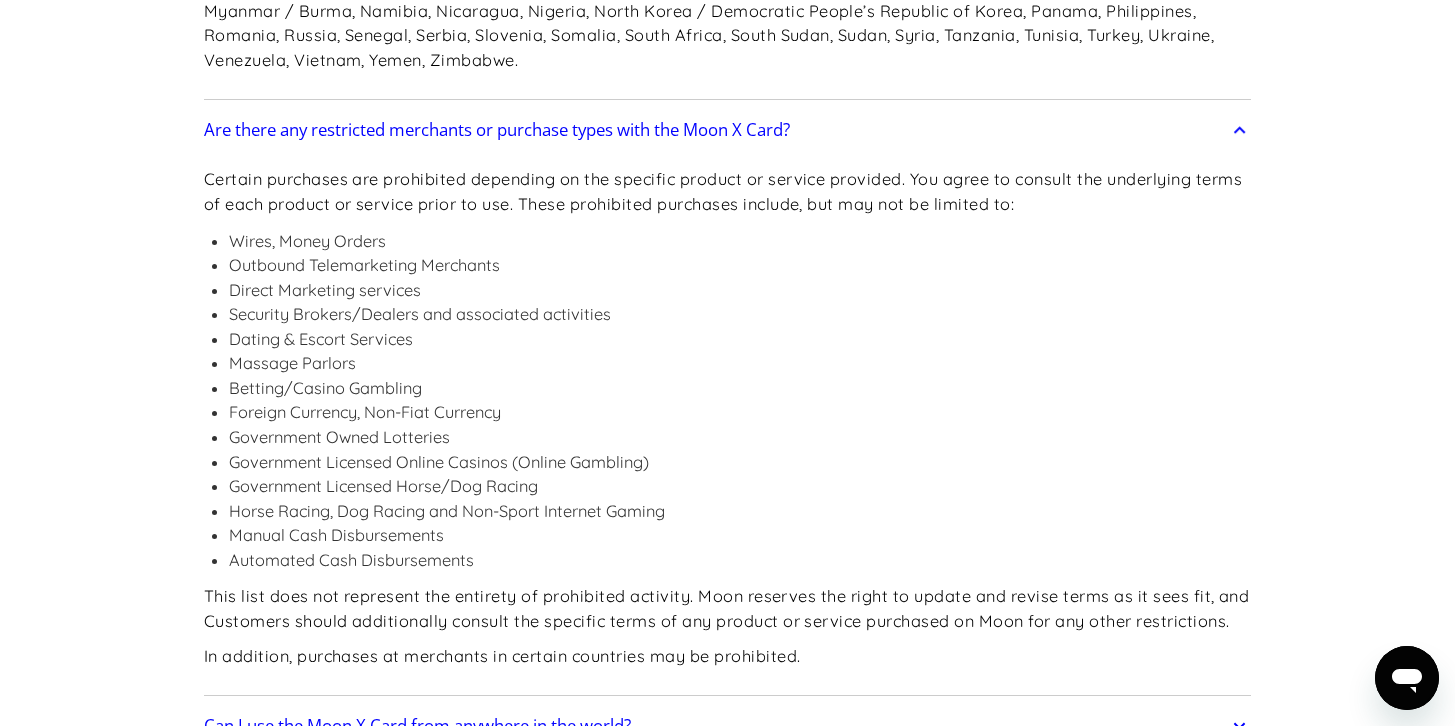 click on "Outbound Telemarketing Merchants" at bounding box center (740, 265) 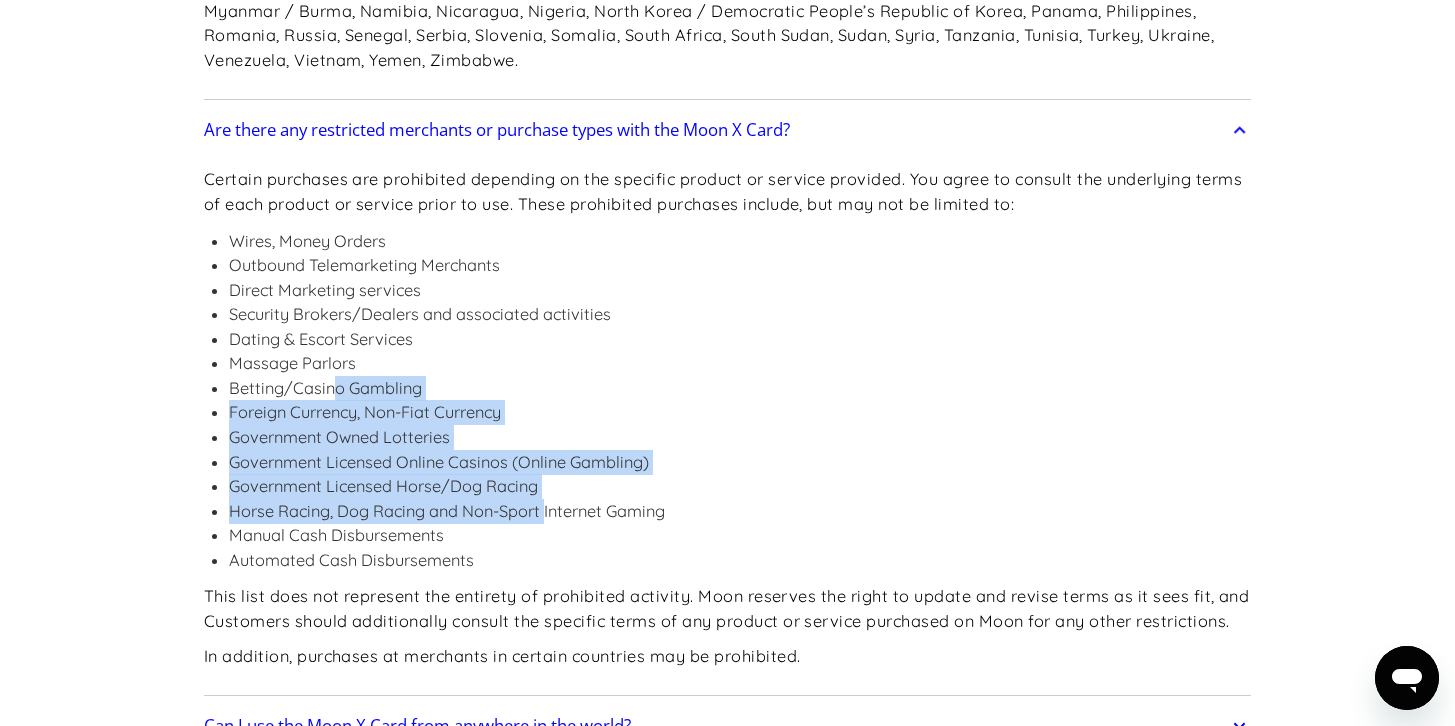 drag, startPoint x: 334, startPoint y: 383, endPoint x: 564, endPoint y: 523, distance: 269.25824 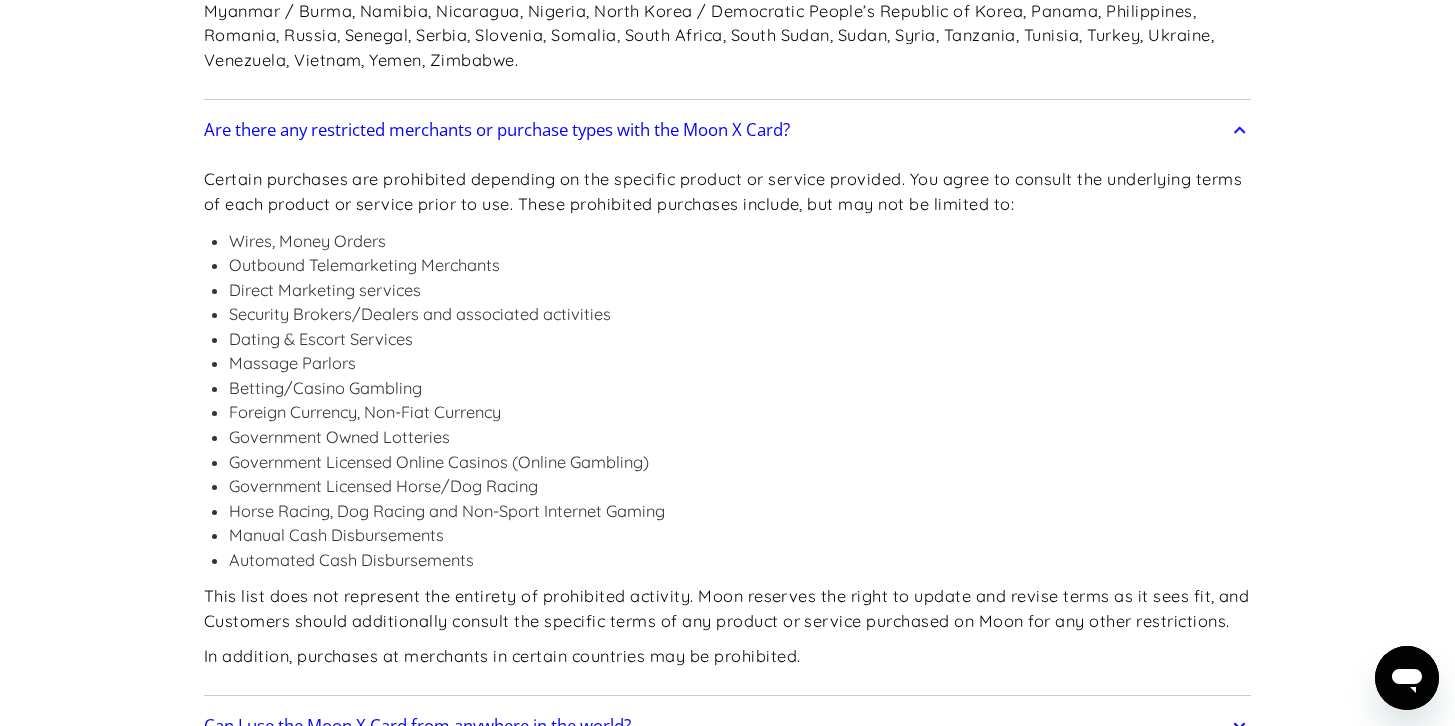 click on "Certain purchases are prohibited depending on the specific product or service provided.  You agree to consult the underlying terms of each product or service prior to use.  These prohibited purchases include, but may not be limited to: Wires, Money Orders Outbound Telemarketing Merchants Direct Marketing services Security Brokers/Dealers and associated activities Dating & Escort Services Massage Parlors Betting/Casino Gambling Foreign Currency, Non-Fiat Currency Government Owned Lotteries Government Licensed Online Casinos (Online Gambling) Government Licensed Horse/Dog Racing Horse Racing, Dog Racing and Non-Sport Internet Gaming Manual Cash Disbursements Automated Cash Disbursements This list does not represent the entirety of prohibited activity. Moon reserves the right to update and revise terms as it sees fit, and Customers should additionally consult the specific terms of any product or service purchased on Moon for any other restrictions." at bounding box center [728, 420] 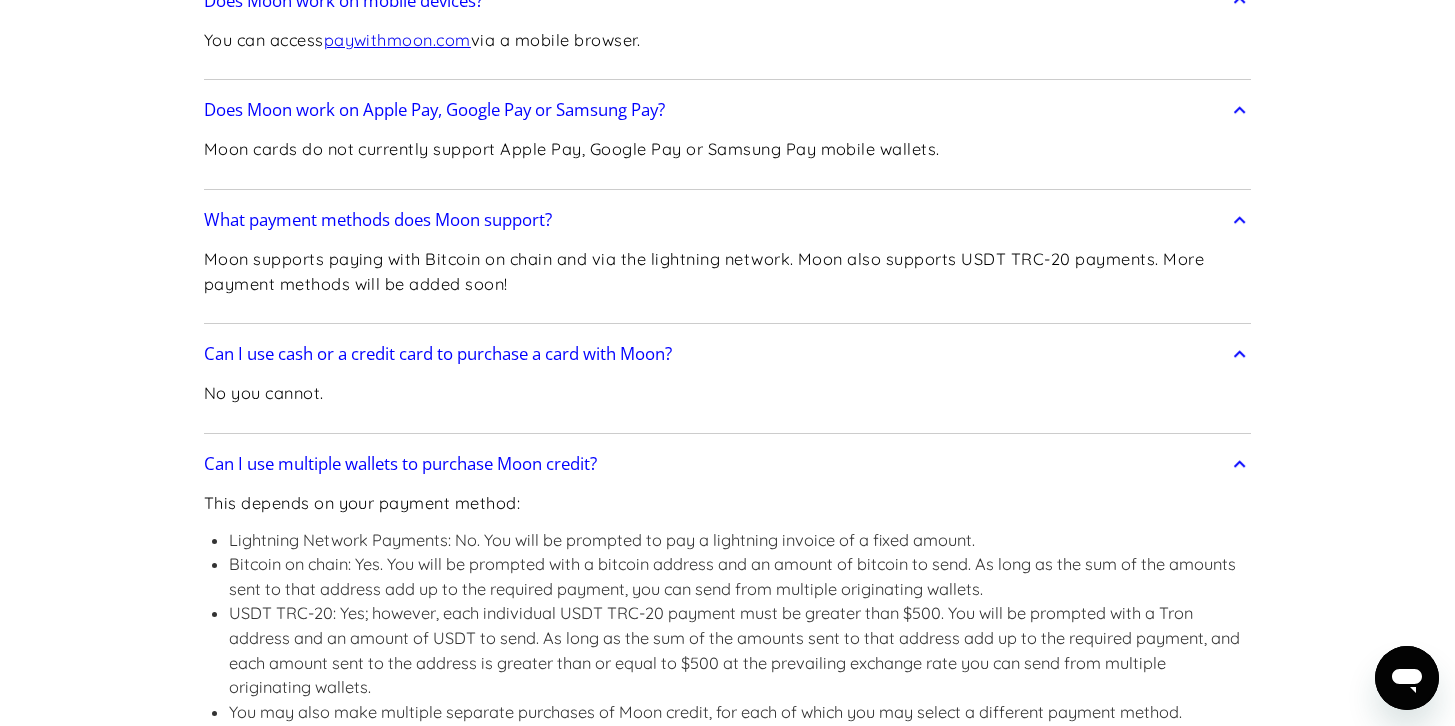 scroll, scrollTop: 0, scrollLeft: 0, axis: both 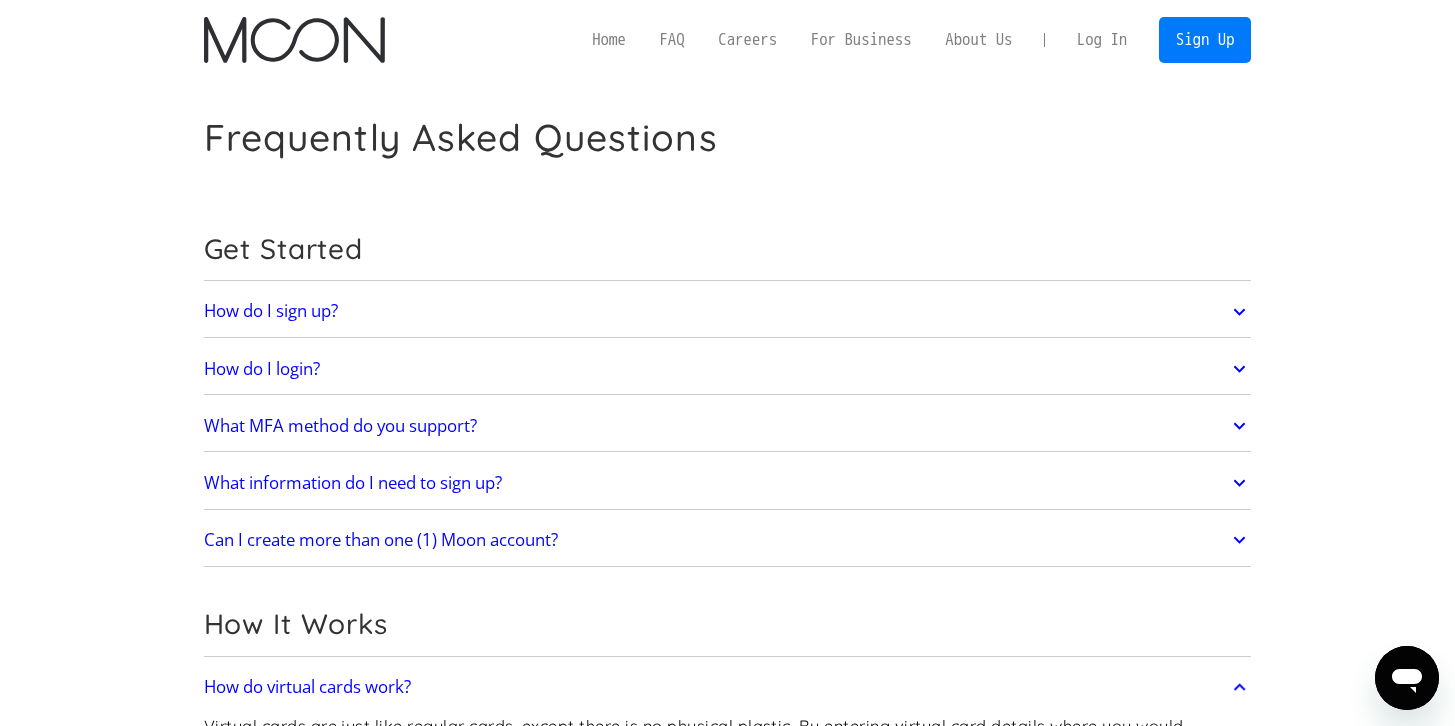 click on "Home FAQ Careers For Business About Us Log In Sign Up
Home
FAQ
For Business
Careers
About Us
Log In
Sign Up" at bounding box center [727, 40] 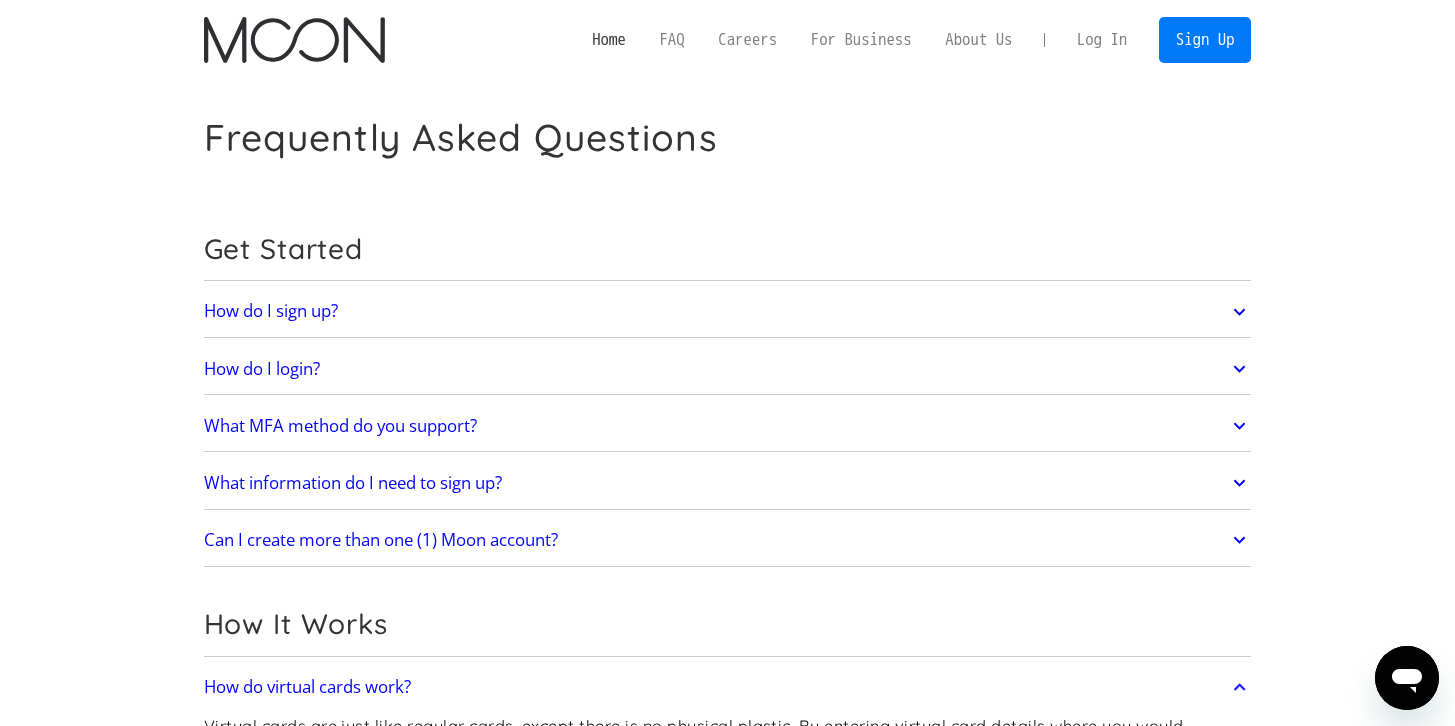 click on "Home" at bounding box center (608, 39) 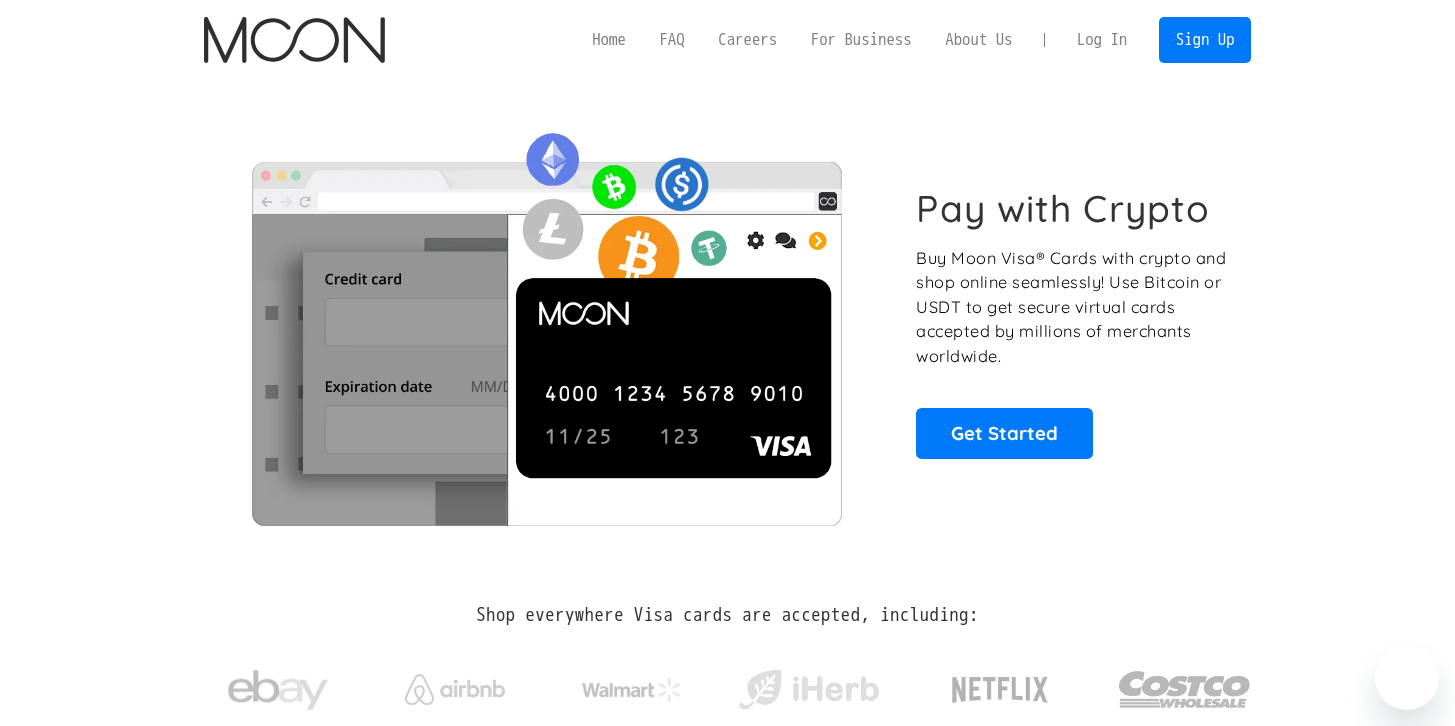 scroll, scrollTop: 0, scrollLeft: 0, axis: both 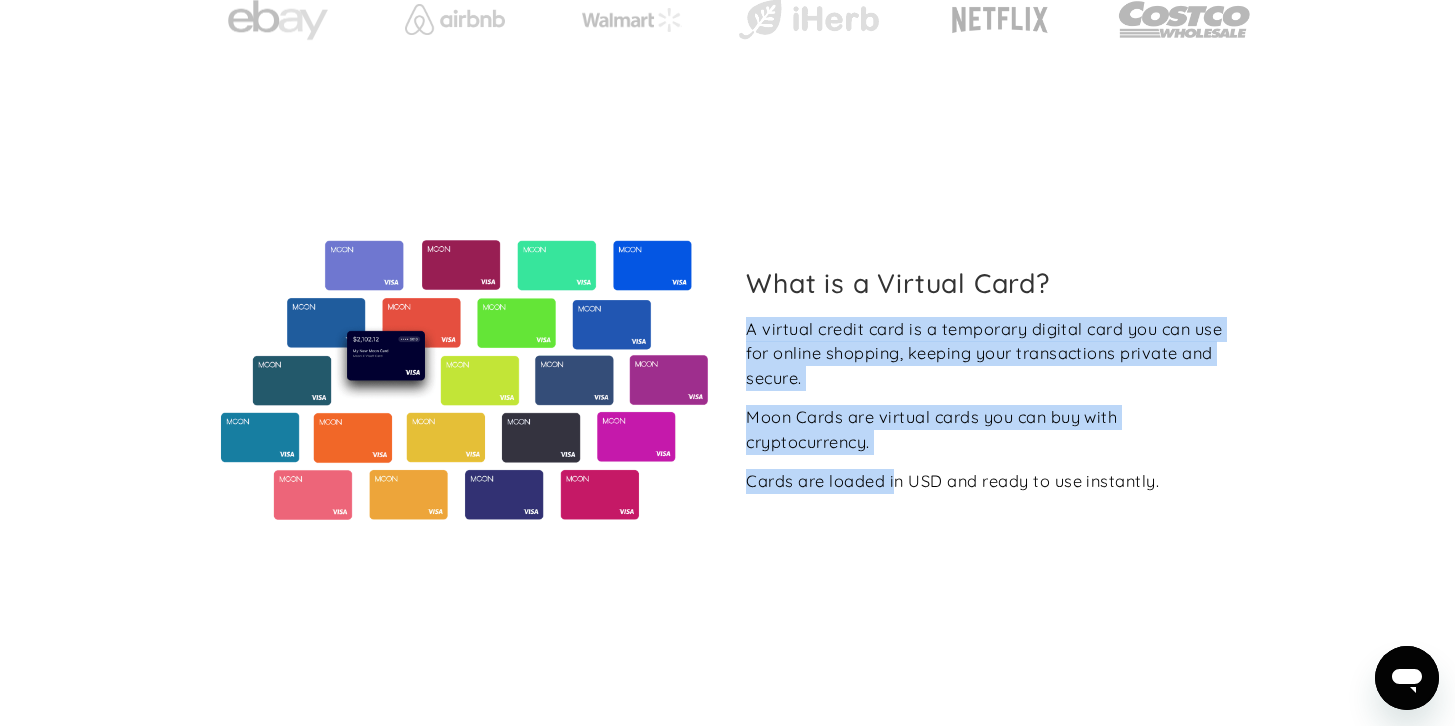 drag, startPoint x: 813, startPoint y: 313, endPoint x: 893, endPoint y: 477, distance: 182.47191 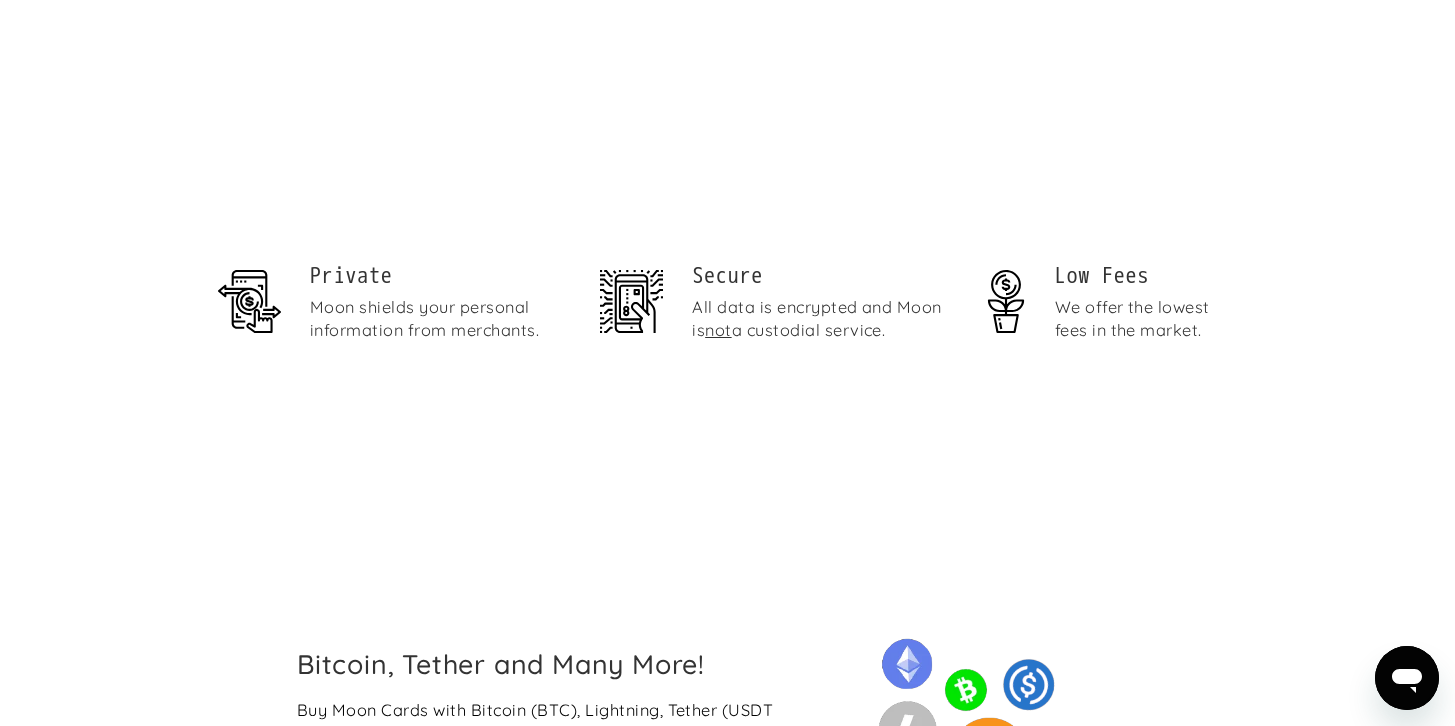 scroll, scrollTop: 0, scrollLeft: 0, axis: both 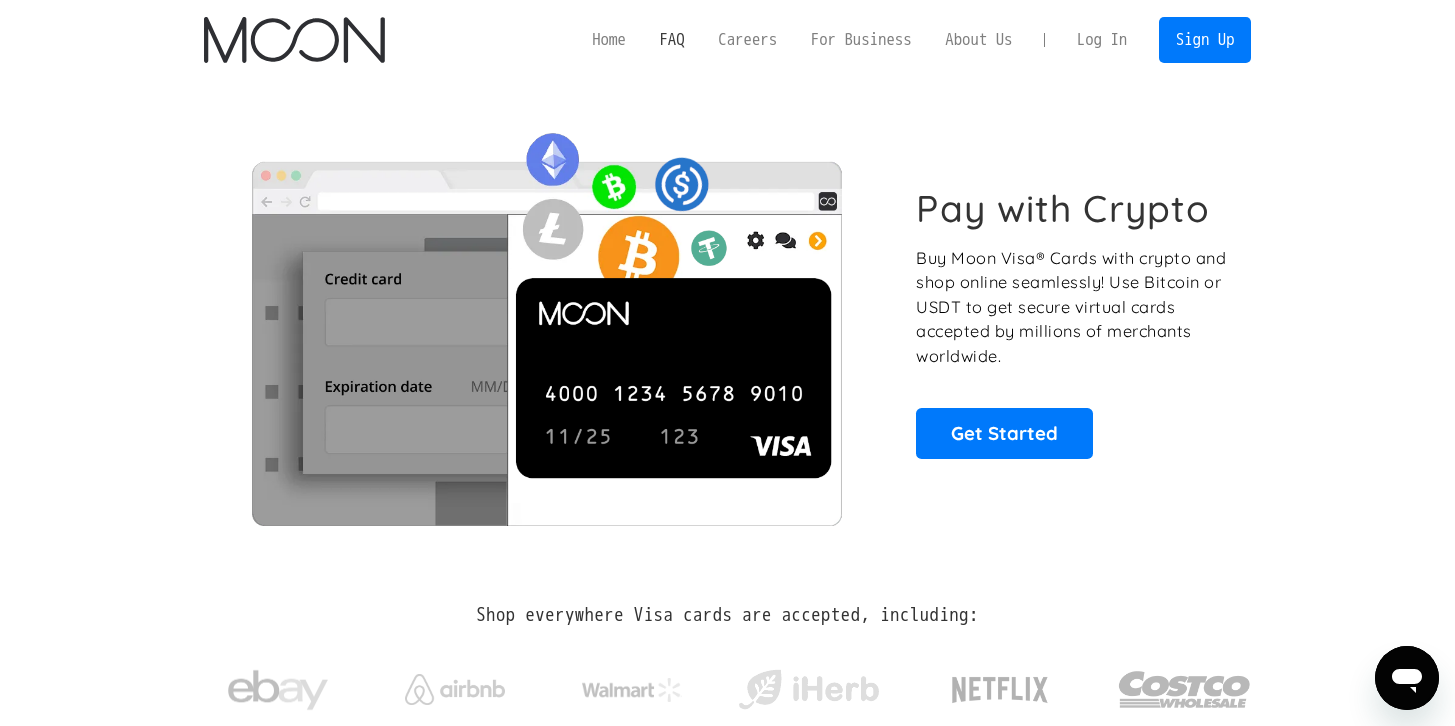 click on "FAQ" at bounding box center (672, 39) 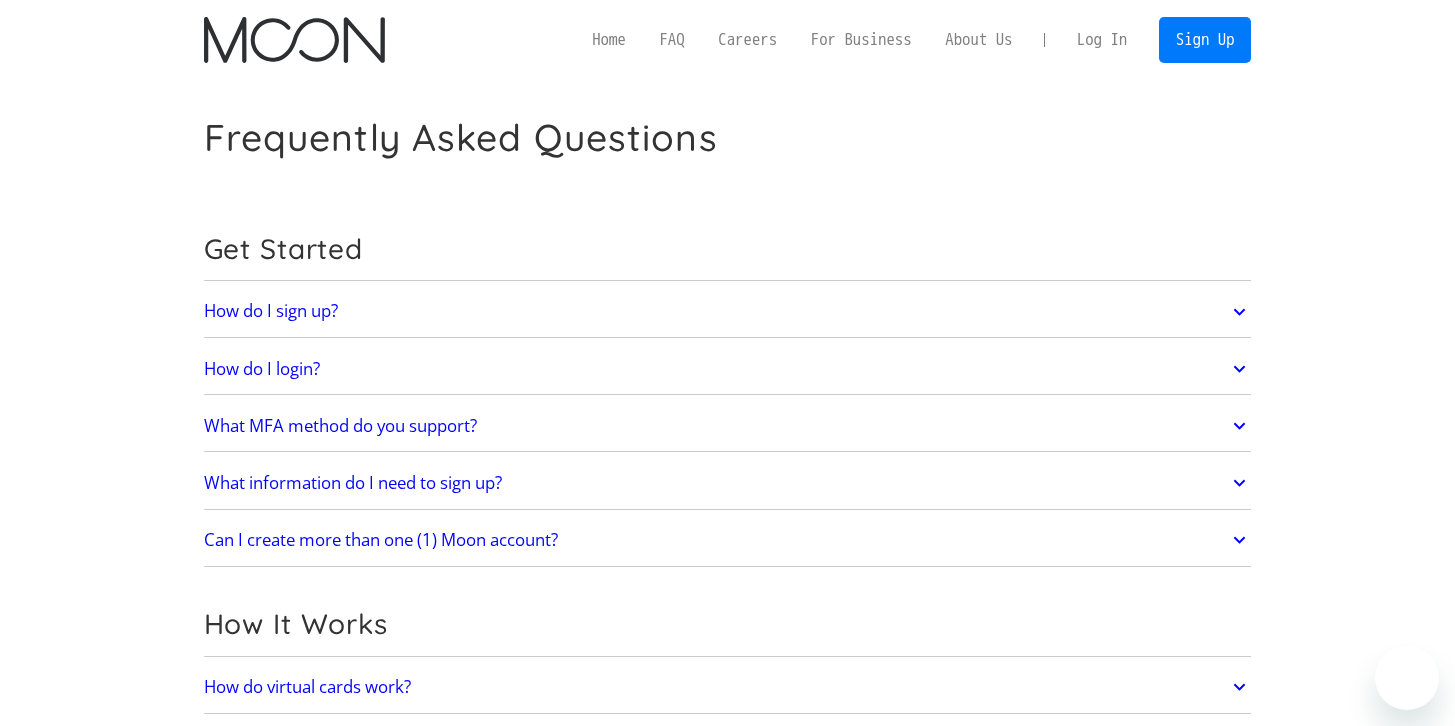 scroll, scrollTop: 0, scrollLeft: 0, axis: both 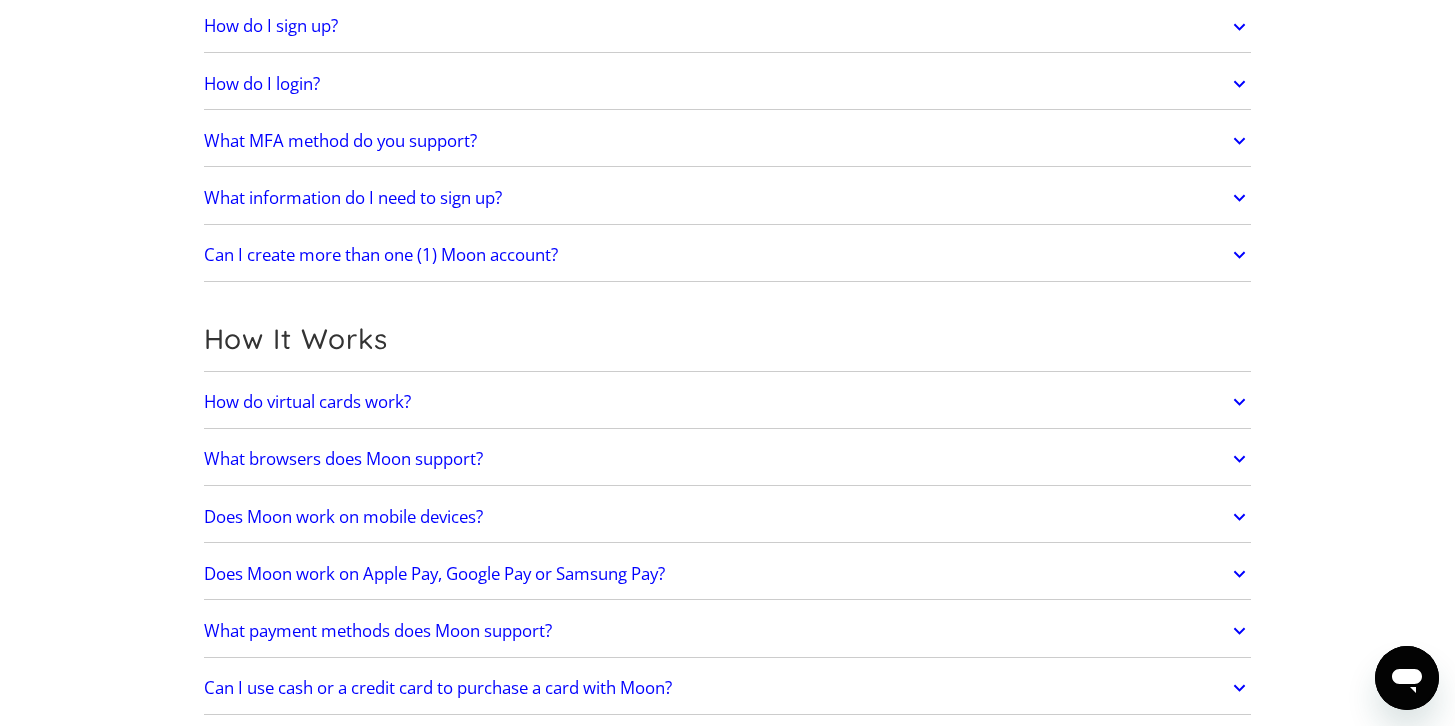 click on "How do virtual cards work?" at bounding box center [728, 402] 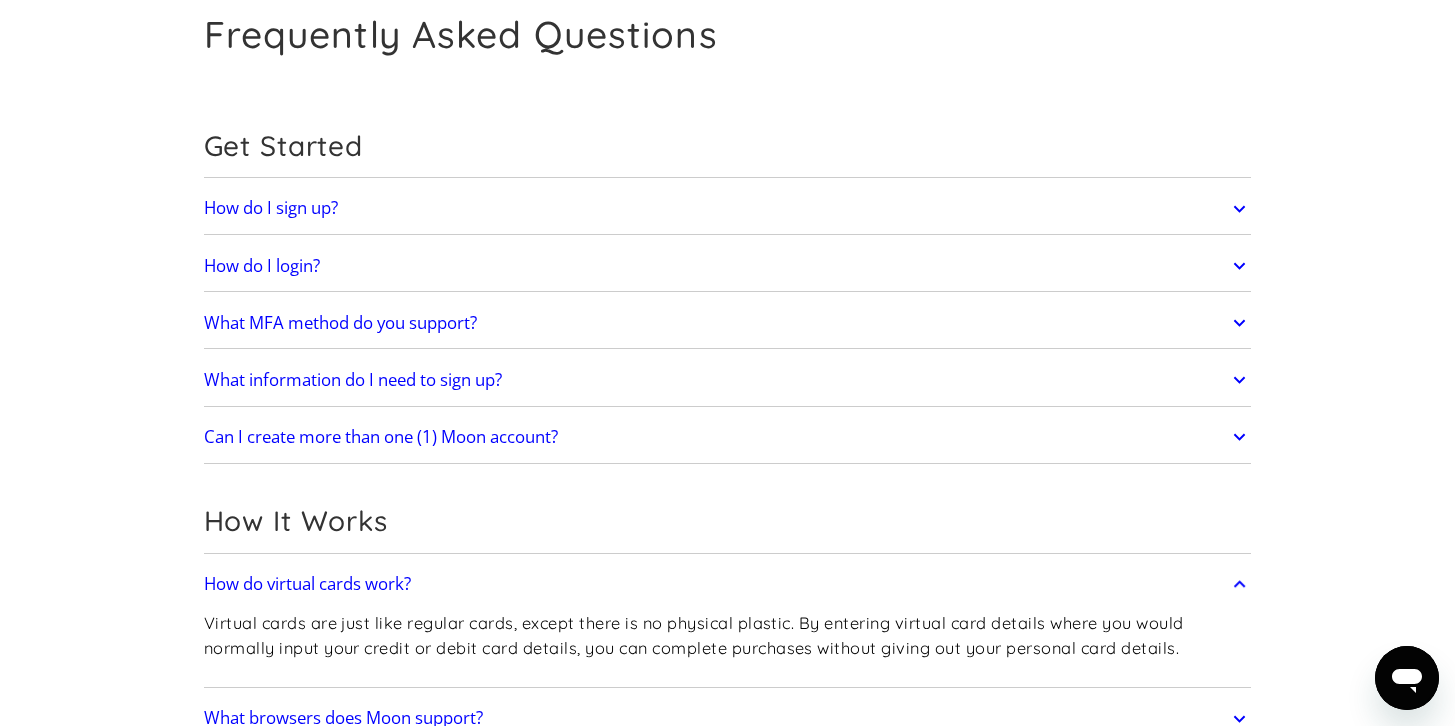 scroll, scrollTop: 0, scrollLeft: 0, axis: both 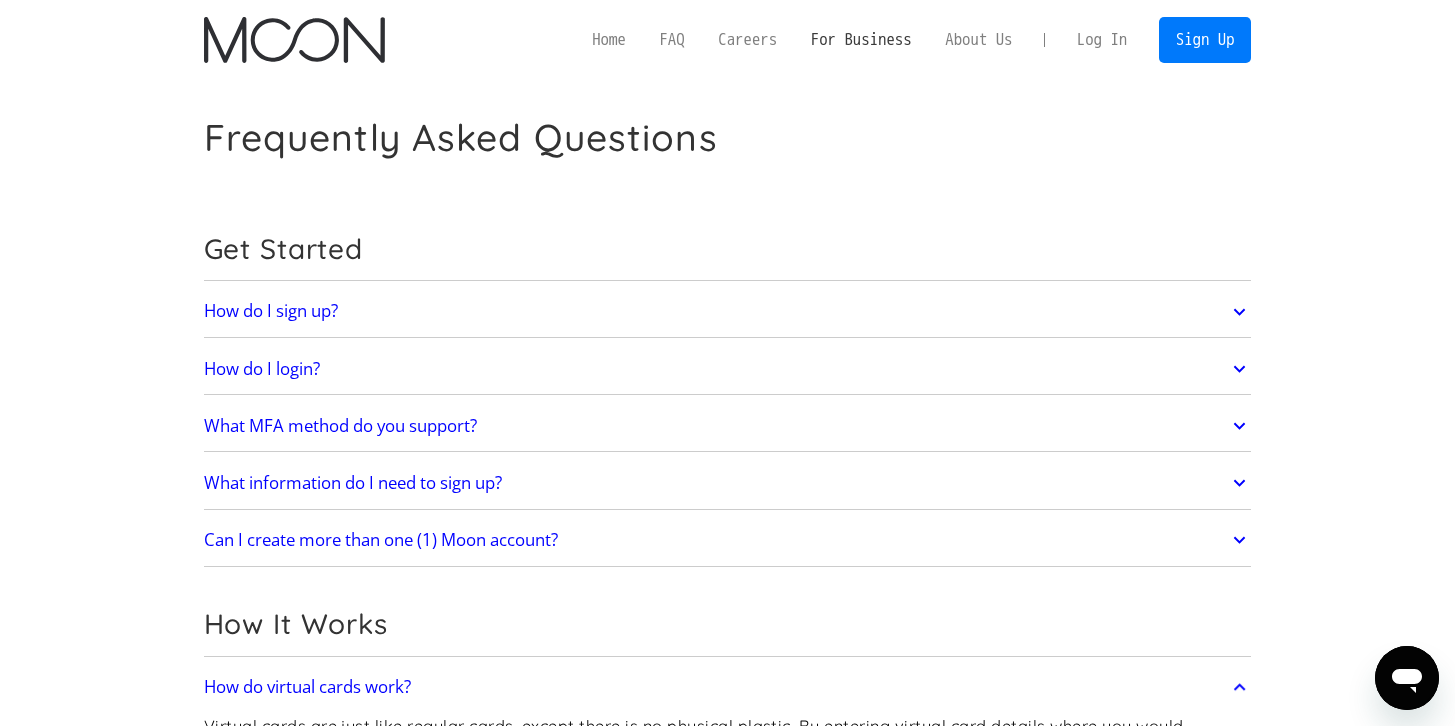 click on "For Business" at bounding box center (861, 39) 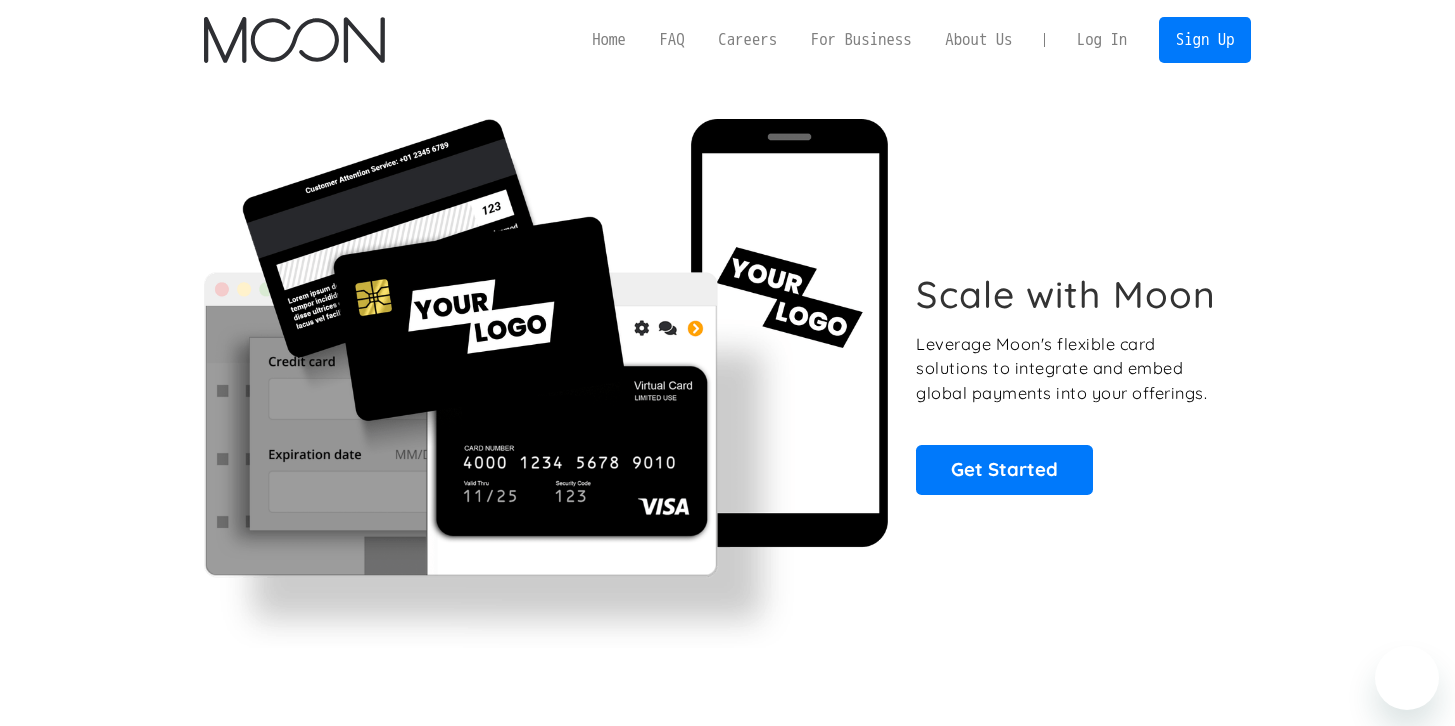 scroll, scrollTop: 0, scrollLeft: 0, axis: both 